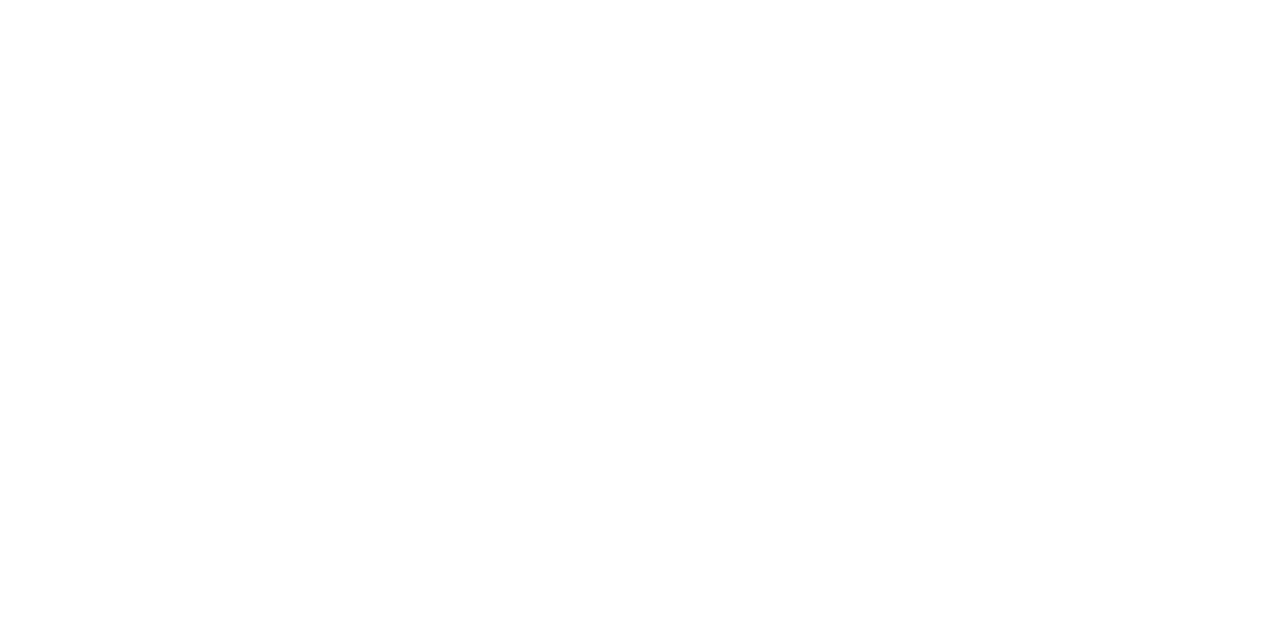scroll, scrollTop: 0, scrollLeft: 0, axis: both 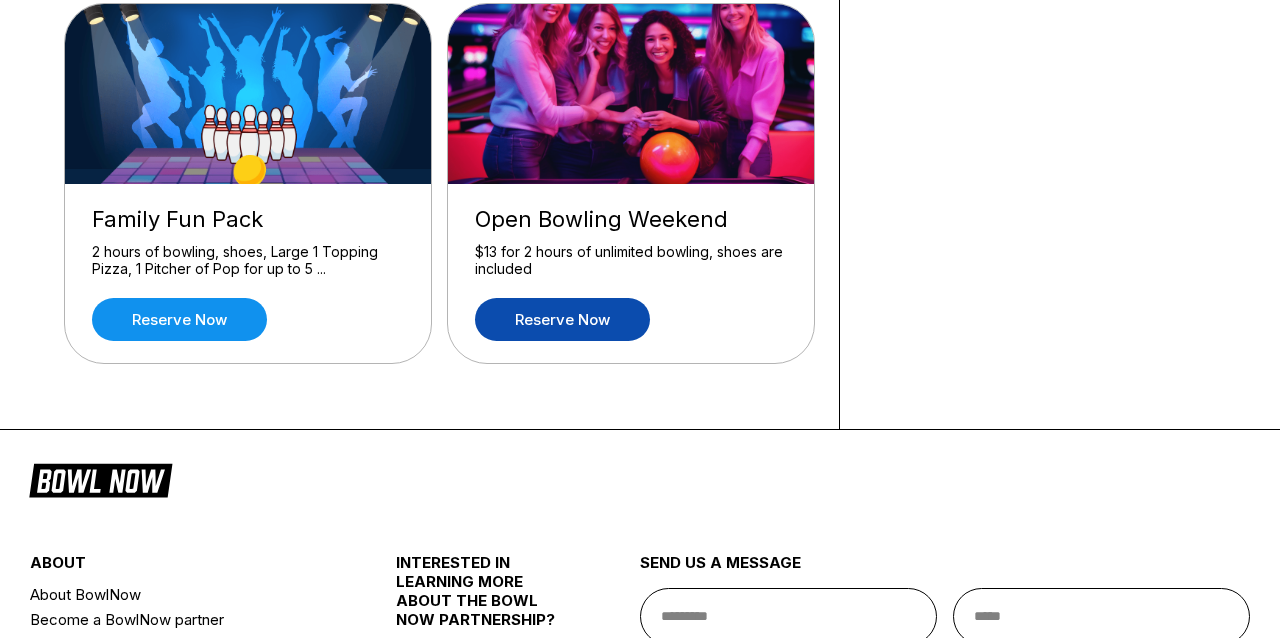 click on "Reserve now" at bounding box center [562, 319] 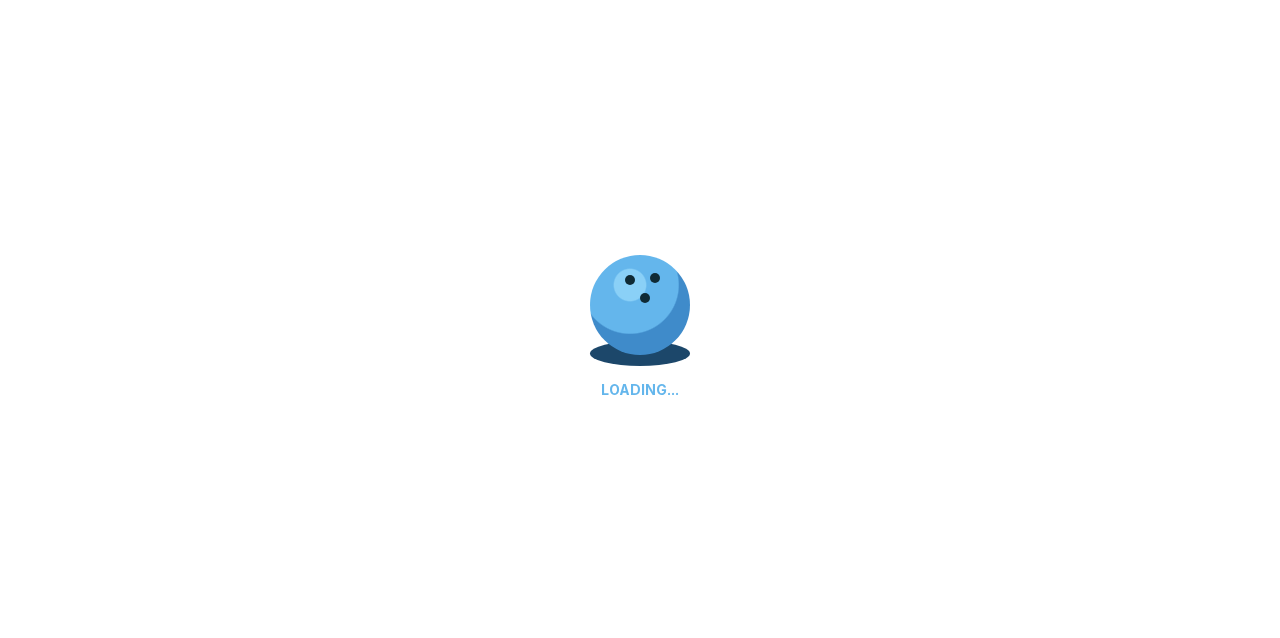 scroll, scrollTop: 0, scrollLeft: 0, axis: both 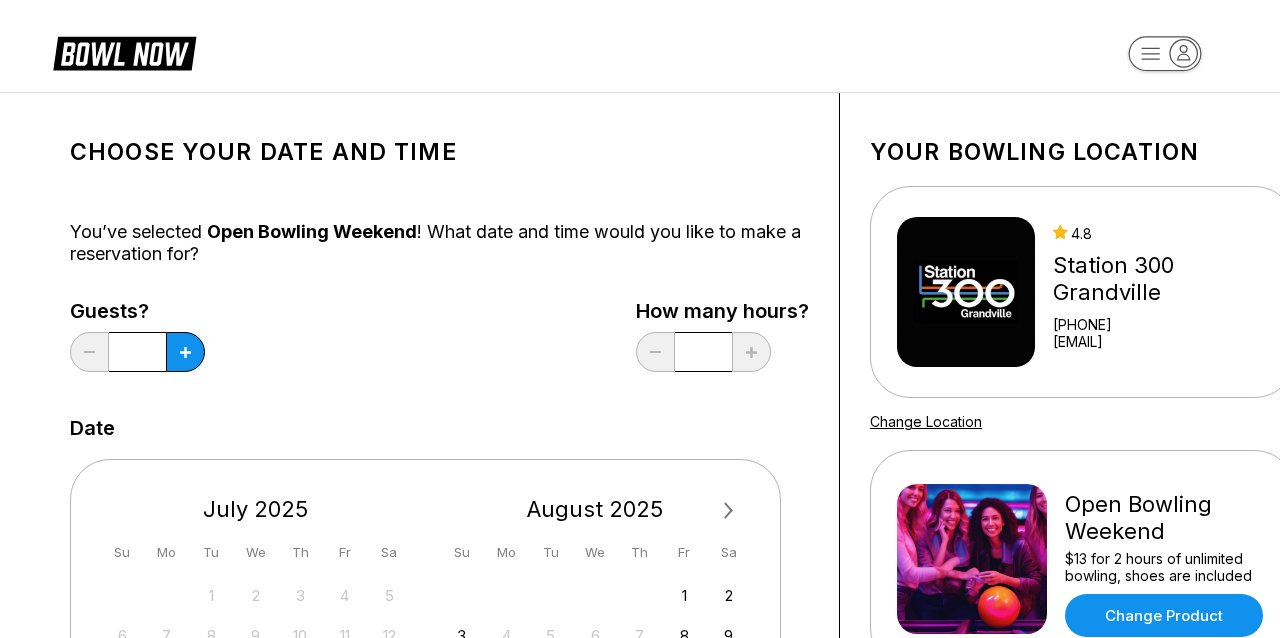 click on "*" at bounding box center [137, 352] 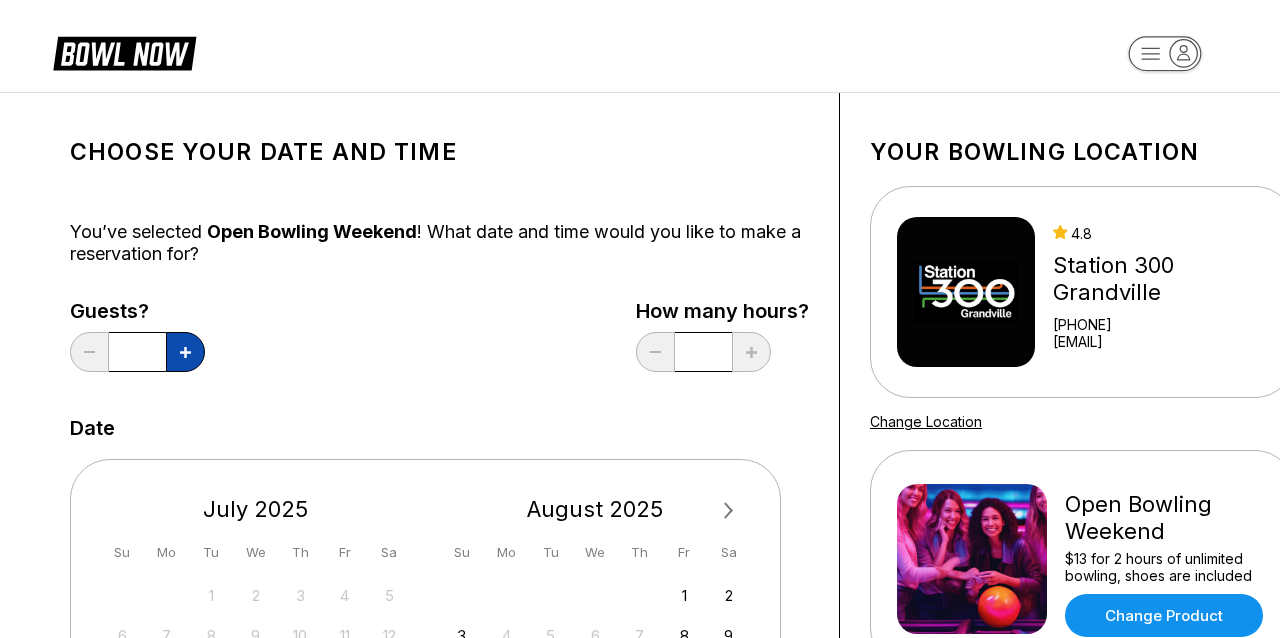 click at bounding box center [185, 352] 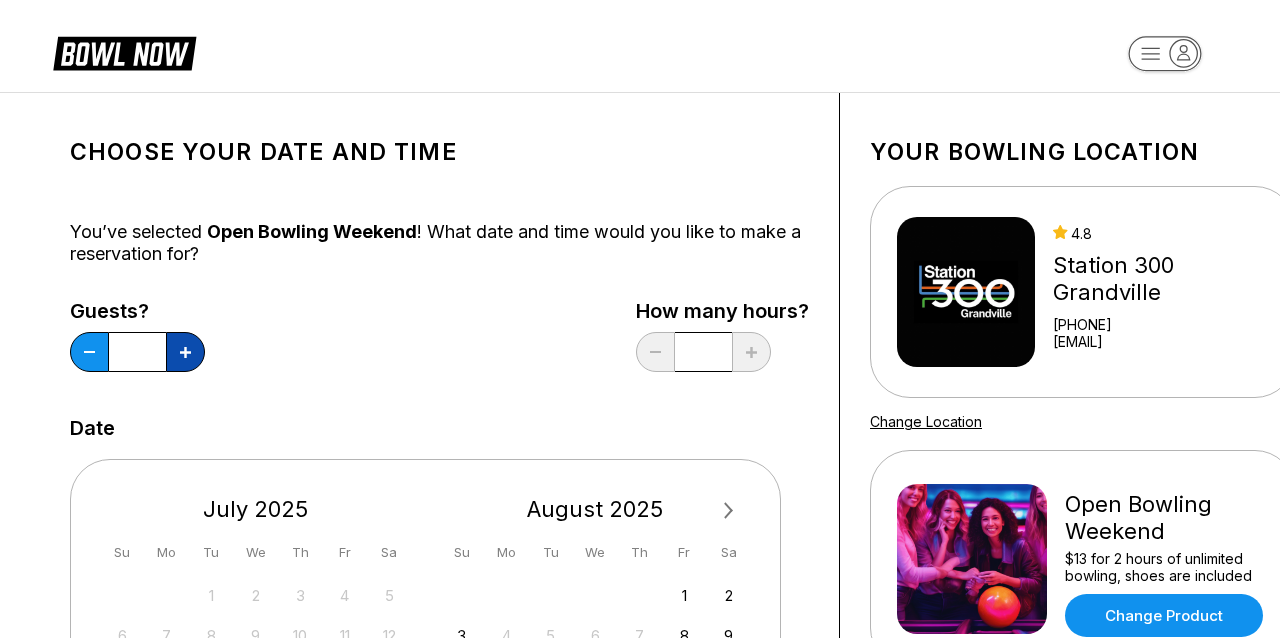 click at bounding box center [185, 352] 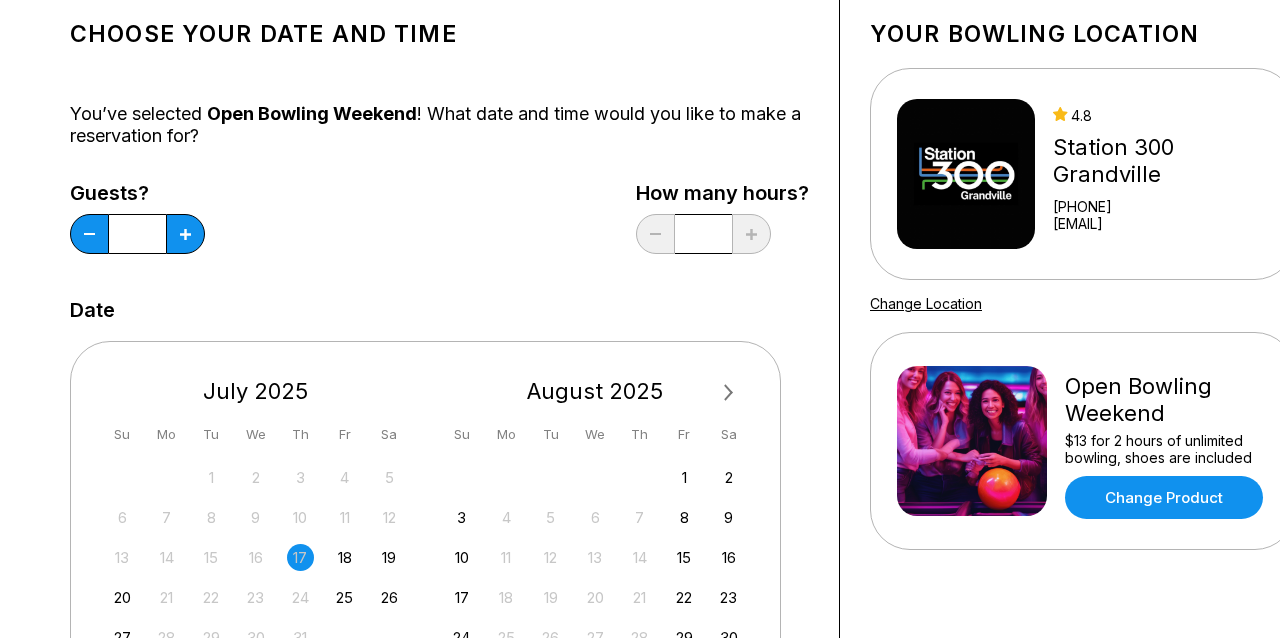 scroll, scrollTop: 226, scrollLeft: 0, axis: vertical 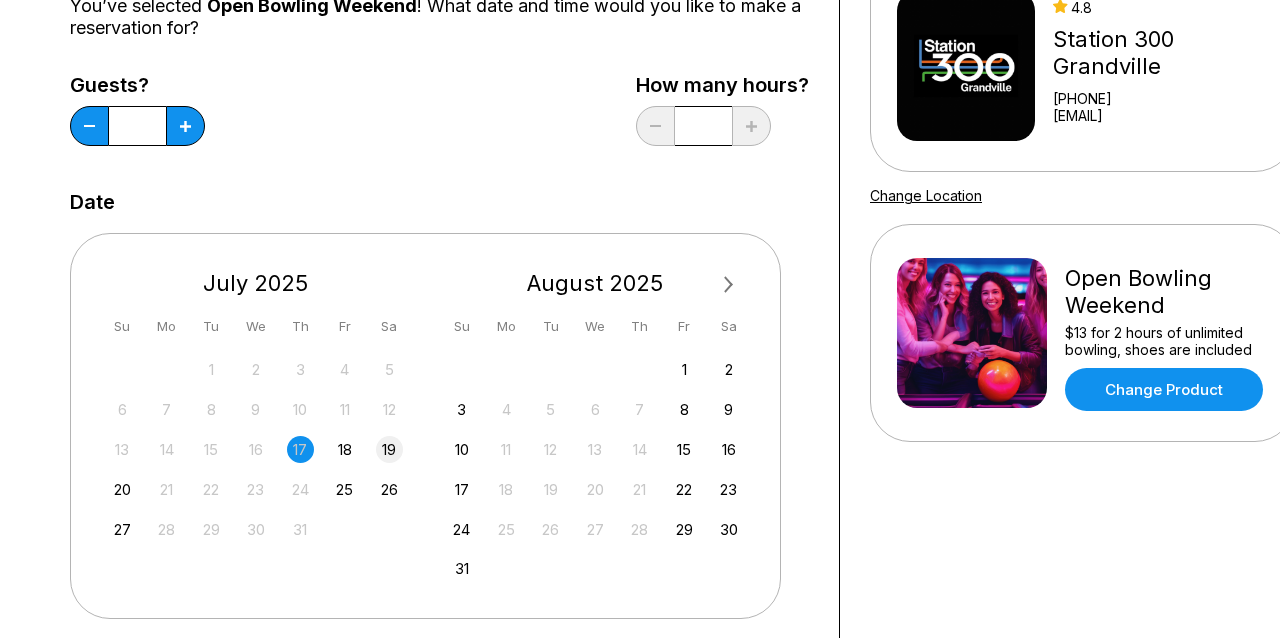 click on "19" at bounding box center (389, 449) 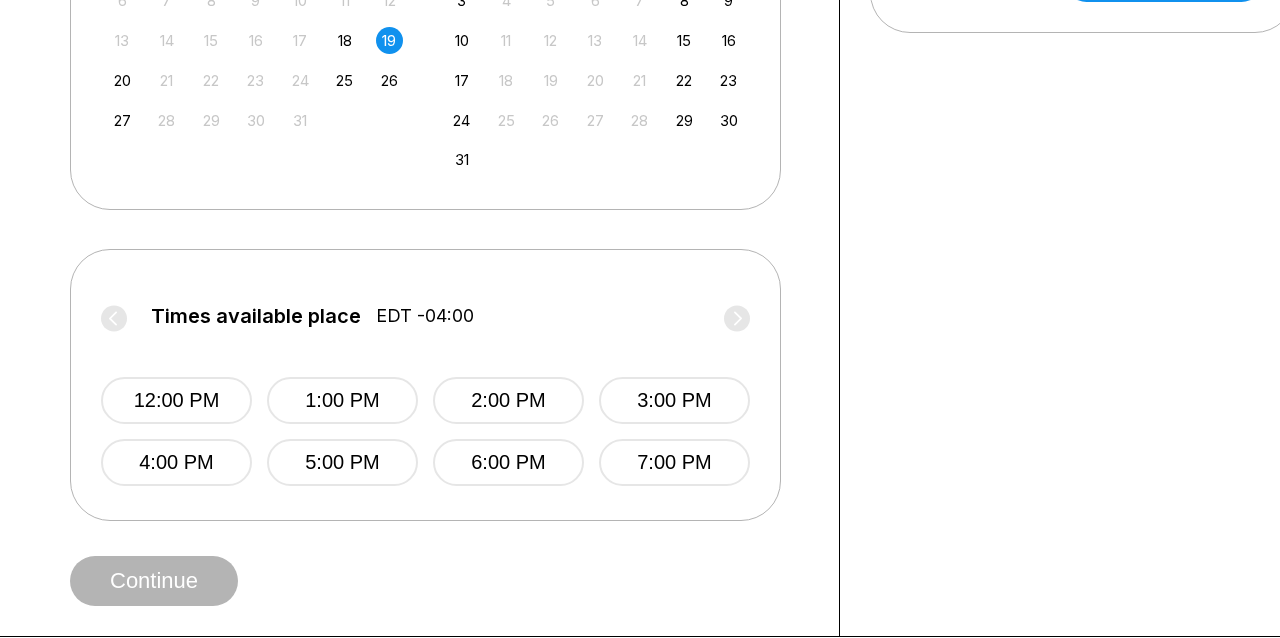 scroll, scrollTop: 636, scrollLeft: 0, axis: vertical 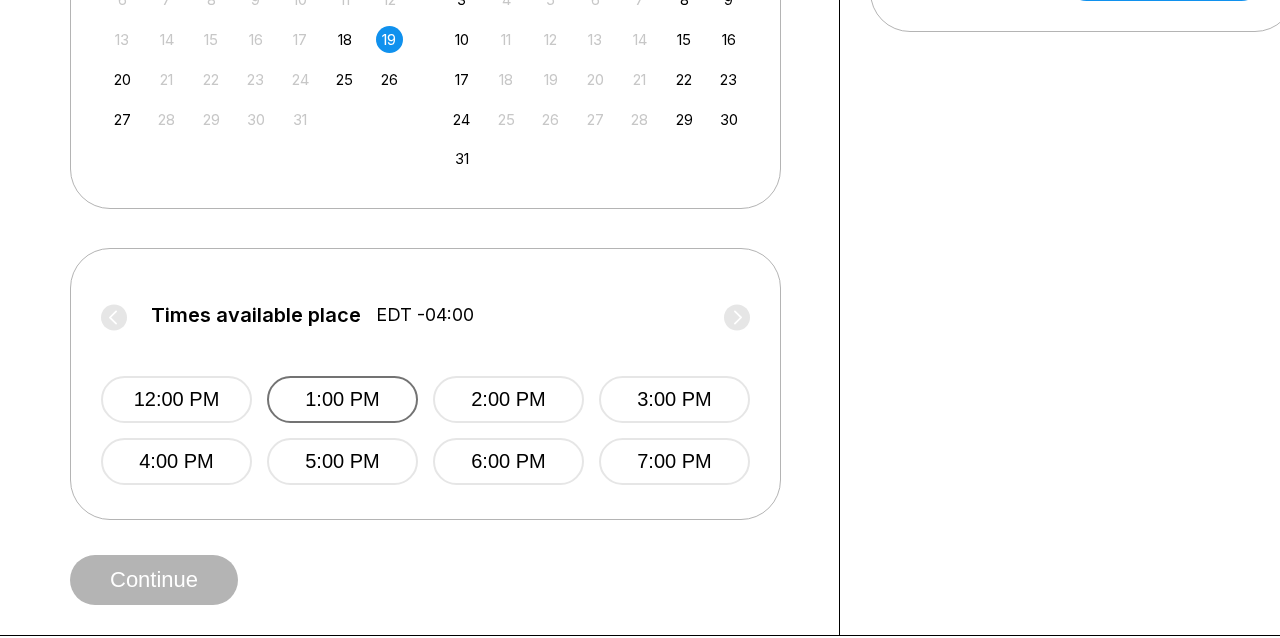 click on "1:00 PM" at bounding box center (342, 399) 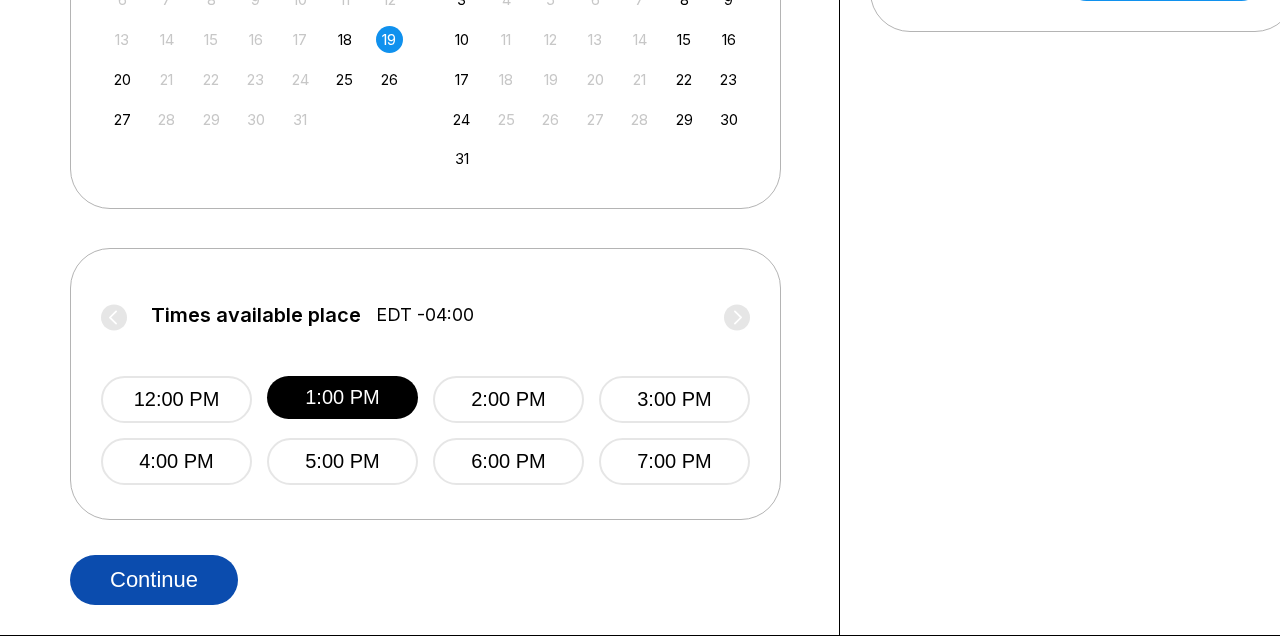 click on "Continue" at bounding box center (154, 580) 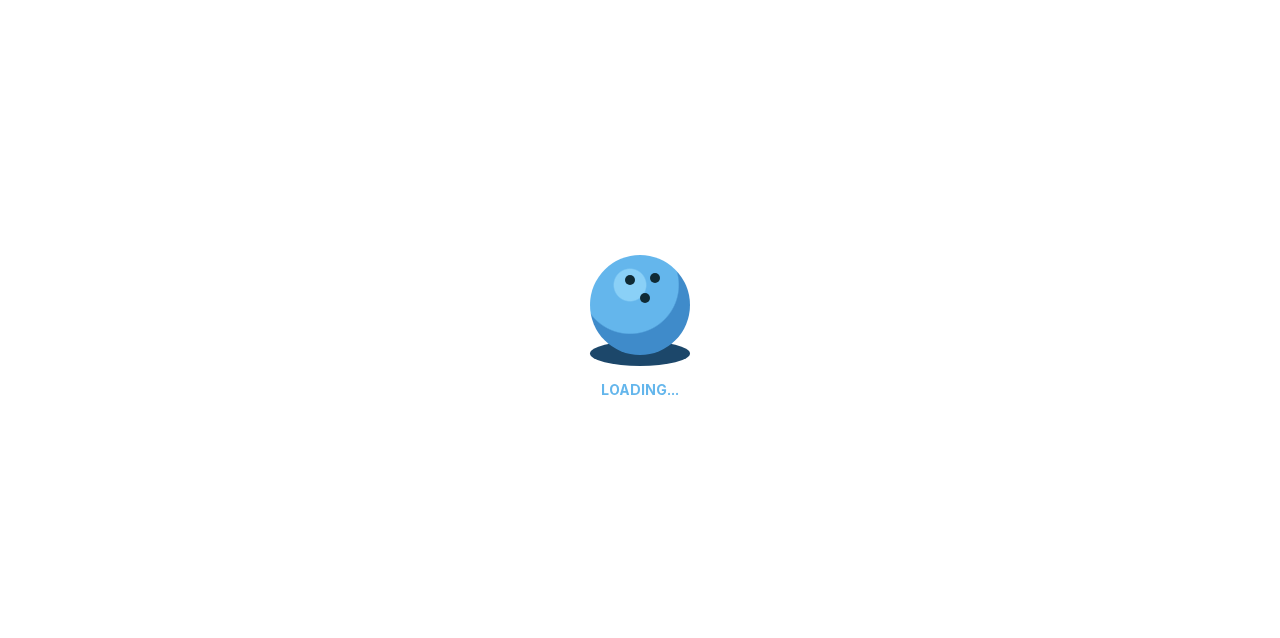 select on "**" 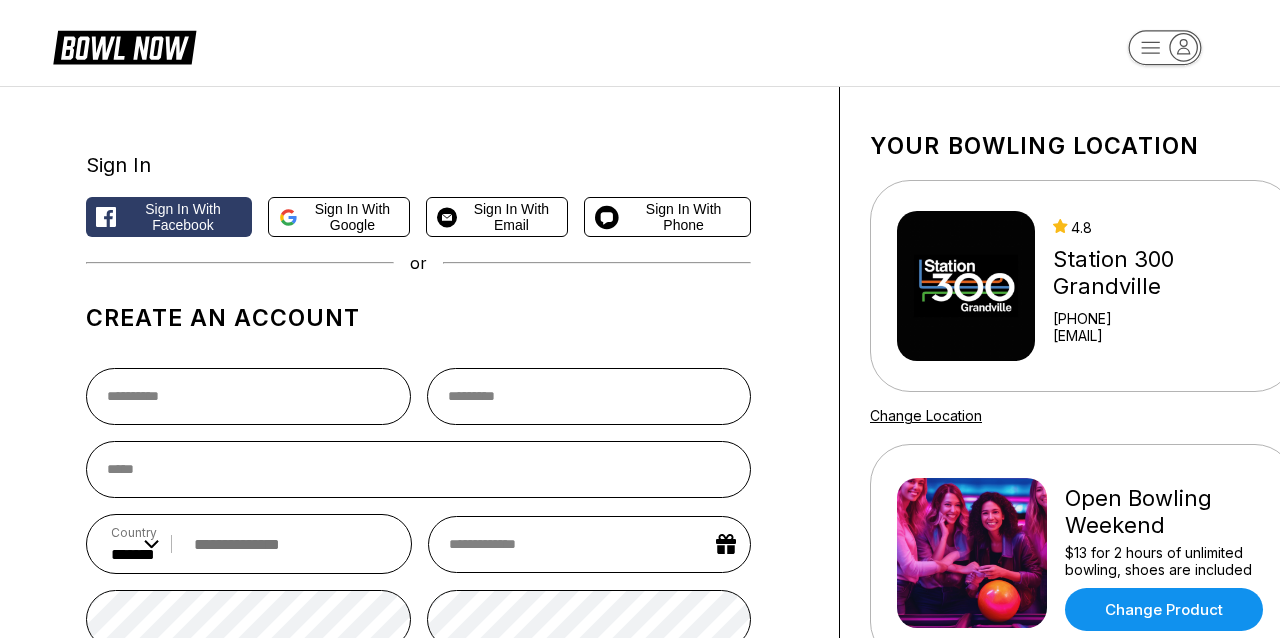 scroll, scrollTop: 4, scrollLeft: 0, axis: vertical 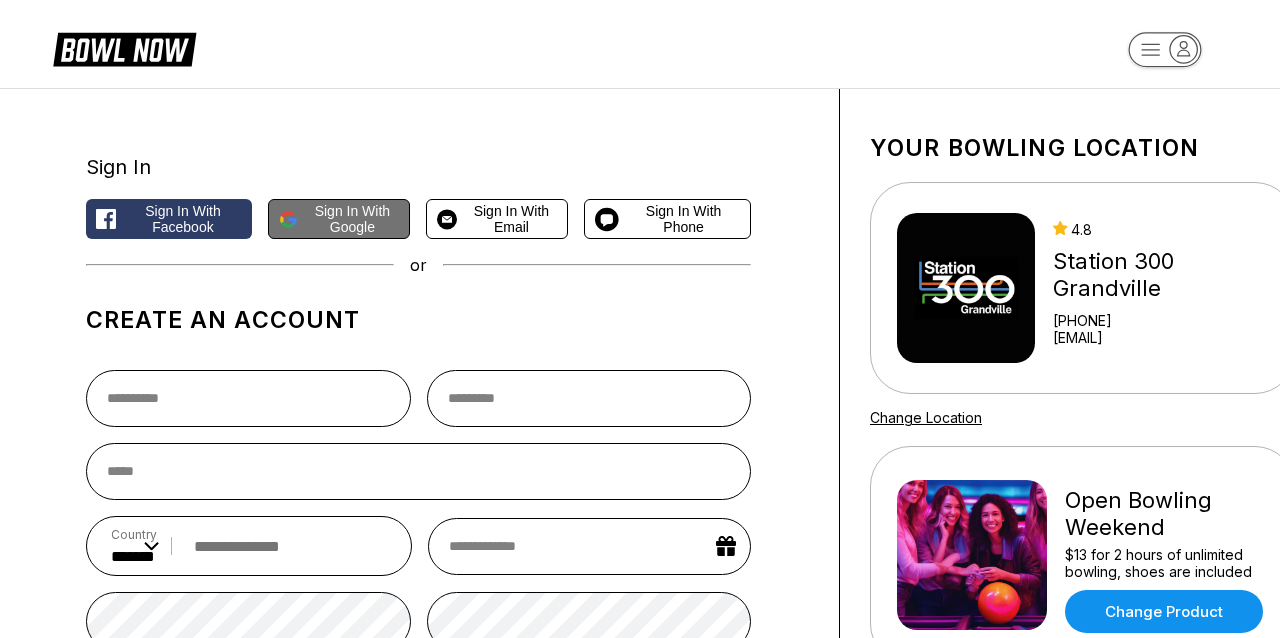 click on "Sign in with Google" at bounding box center [353, 219] 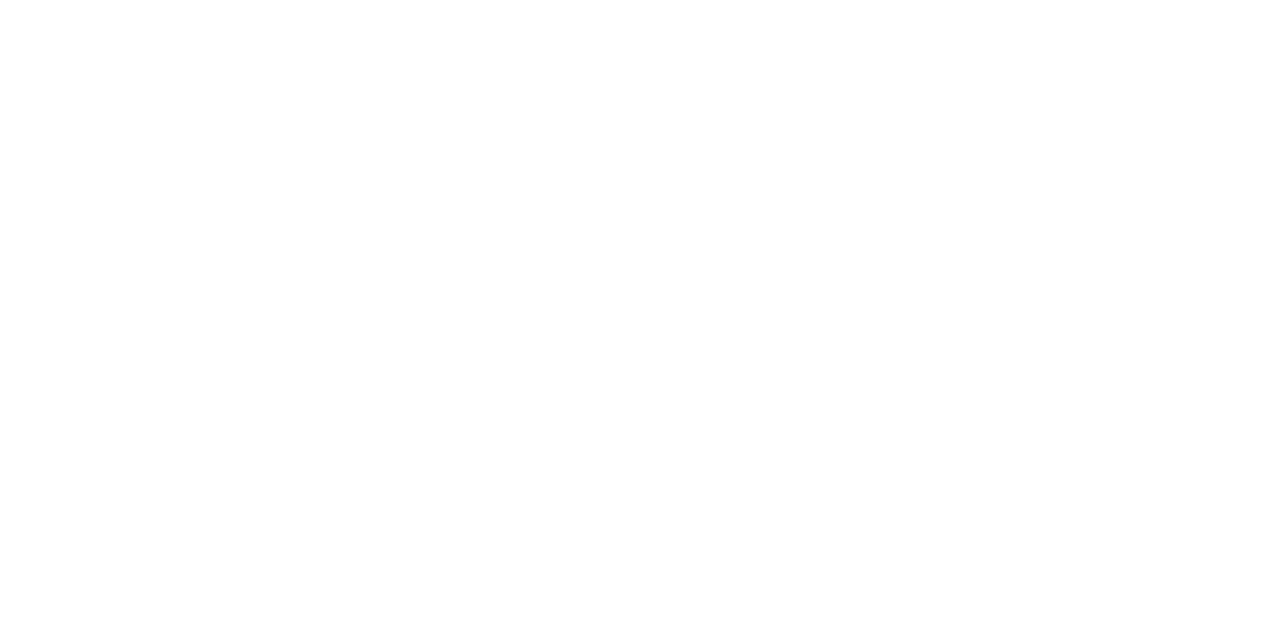 scroll, scrollTop: 0, scrollLeft: 0, axis: both 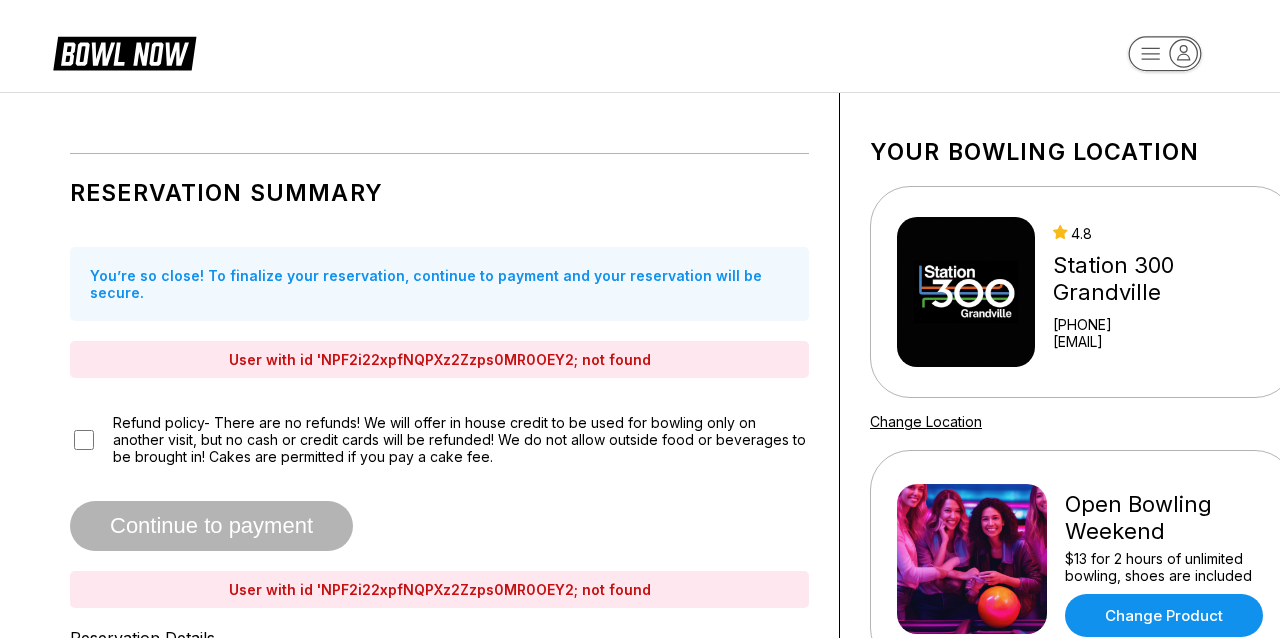 click on "Continue to payment" at bounding box center [211, 527] 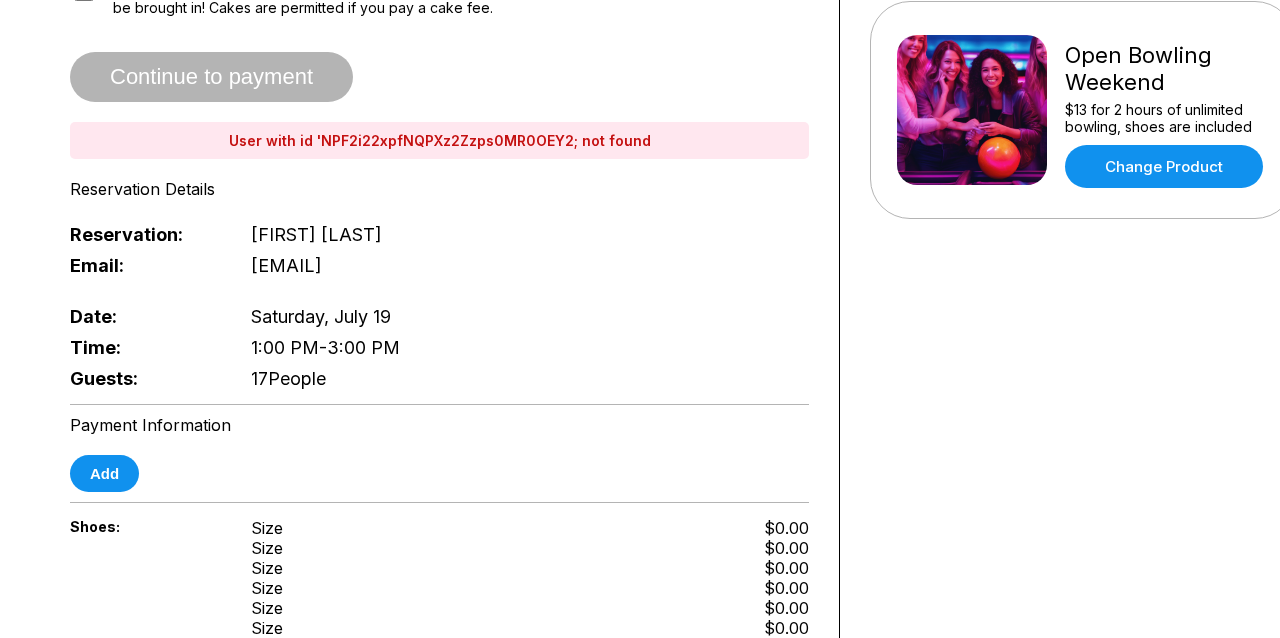 scroll, scrollTop: 451, scrollLeft: 0, axis: vertical 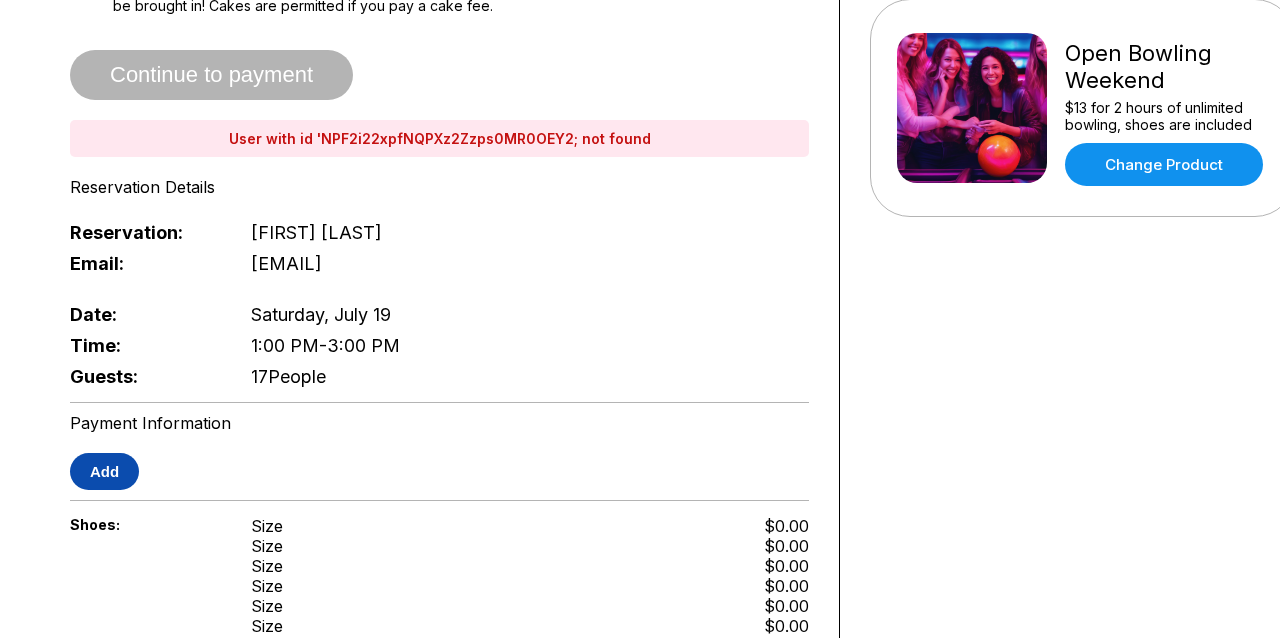 click on "Add" at bounding box center (104, 471) 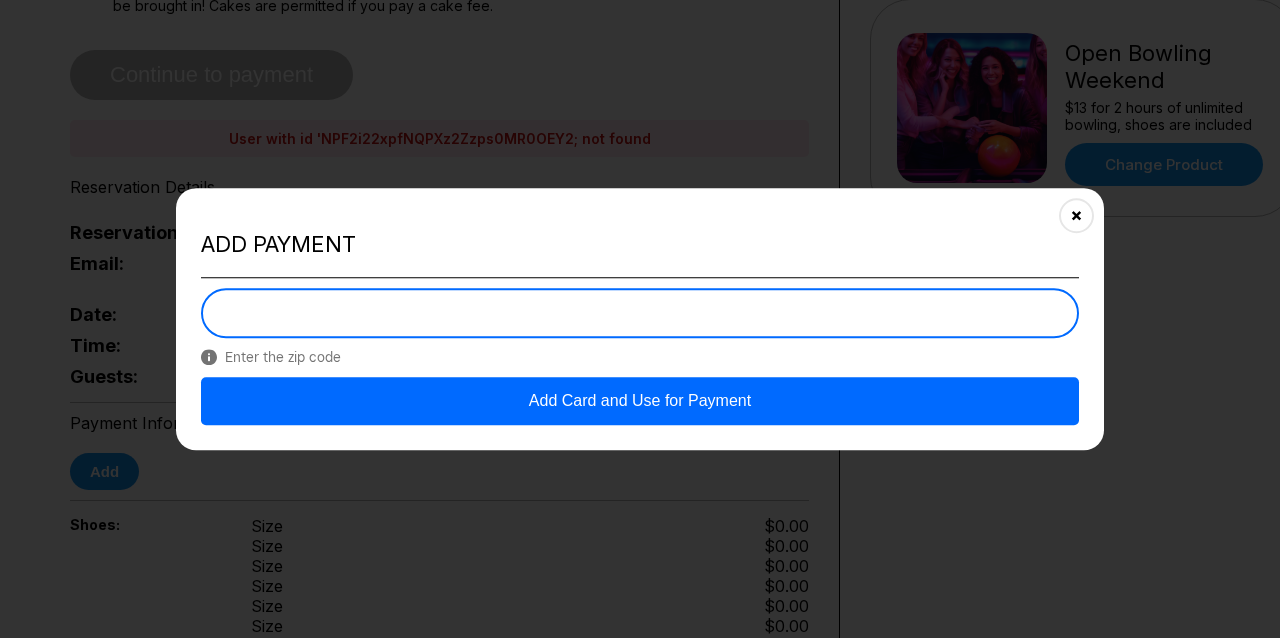 click on "Add Card and Use for Payment" at bounding box center [640, 401] 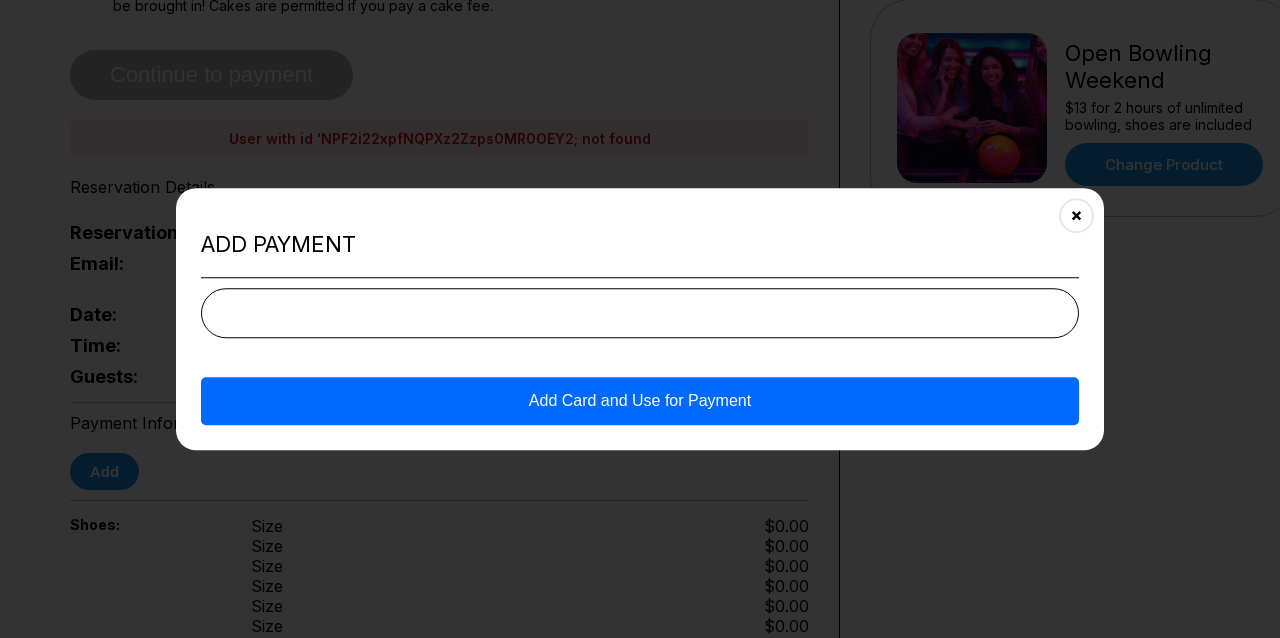 click on "Add Card and Use for Payment" at bounding box center [640, 401] 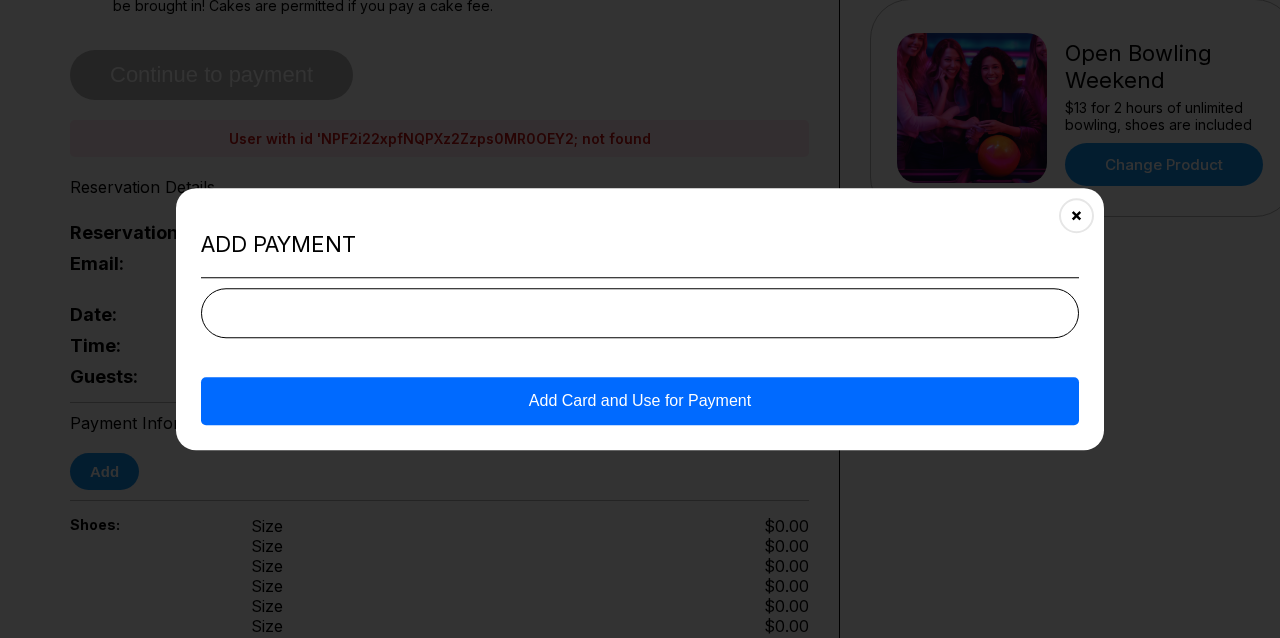 click on "Add Card and Use for Payment" at bounding box center (640, 401) 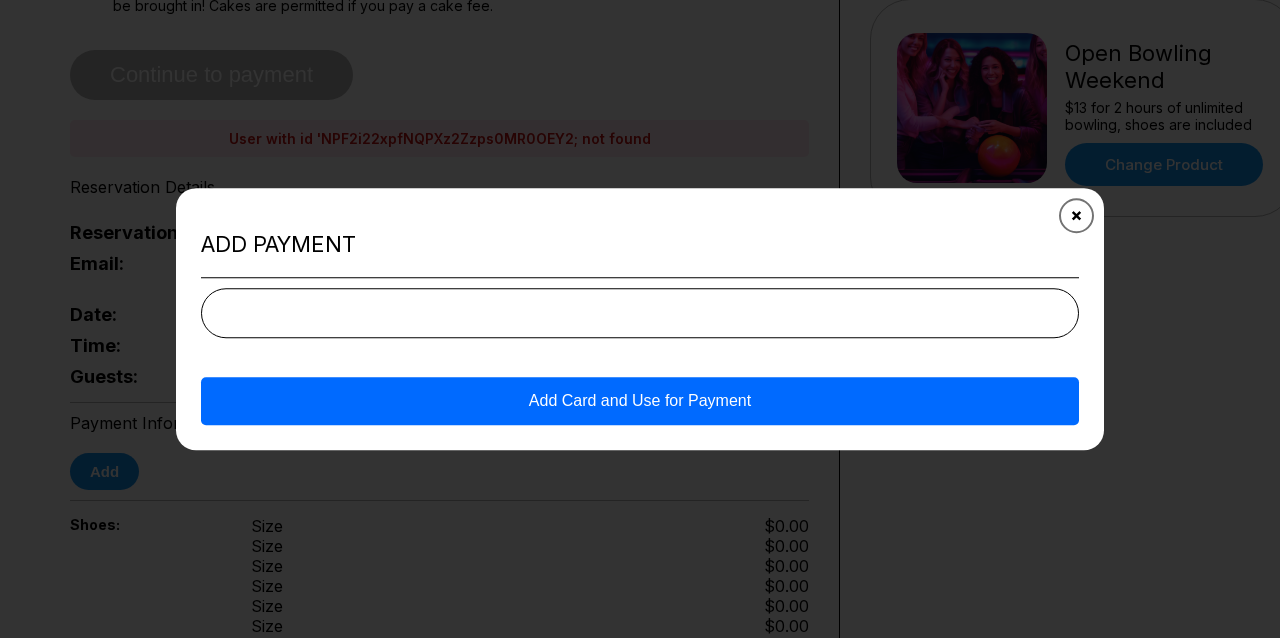 click at bounding box center [1076, 215] 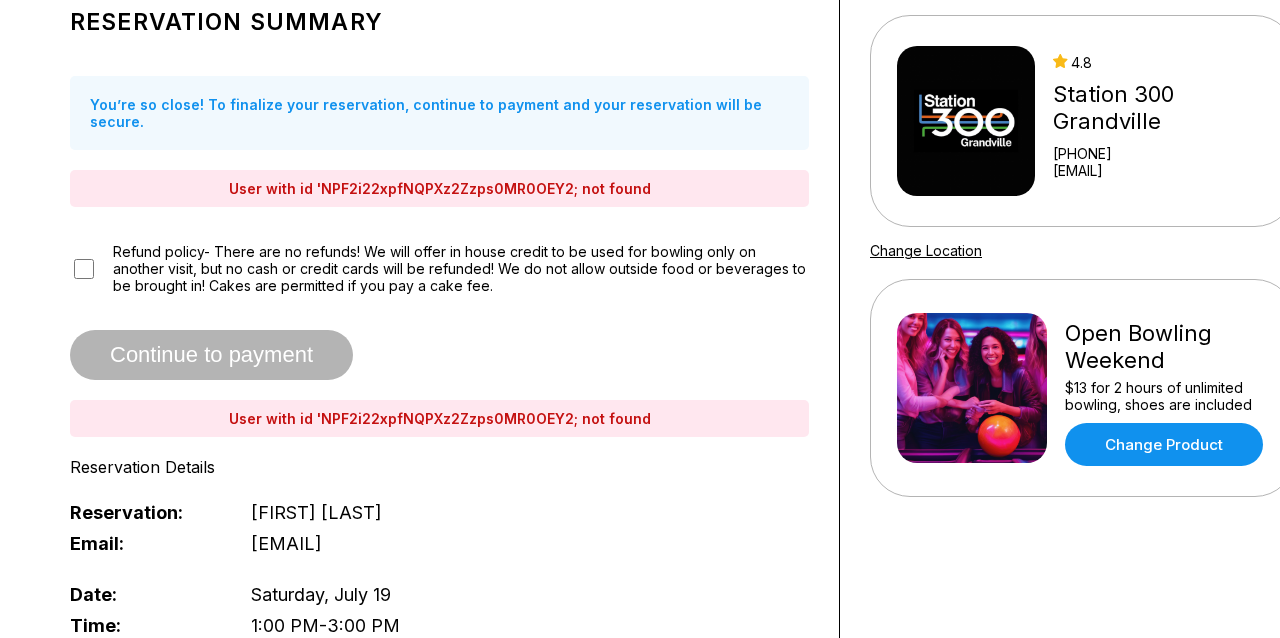 scroll, scrollTop: 165, scrollLeft: 0, axis: vertical 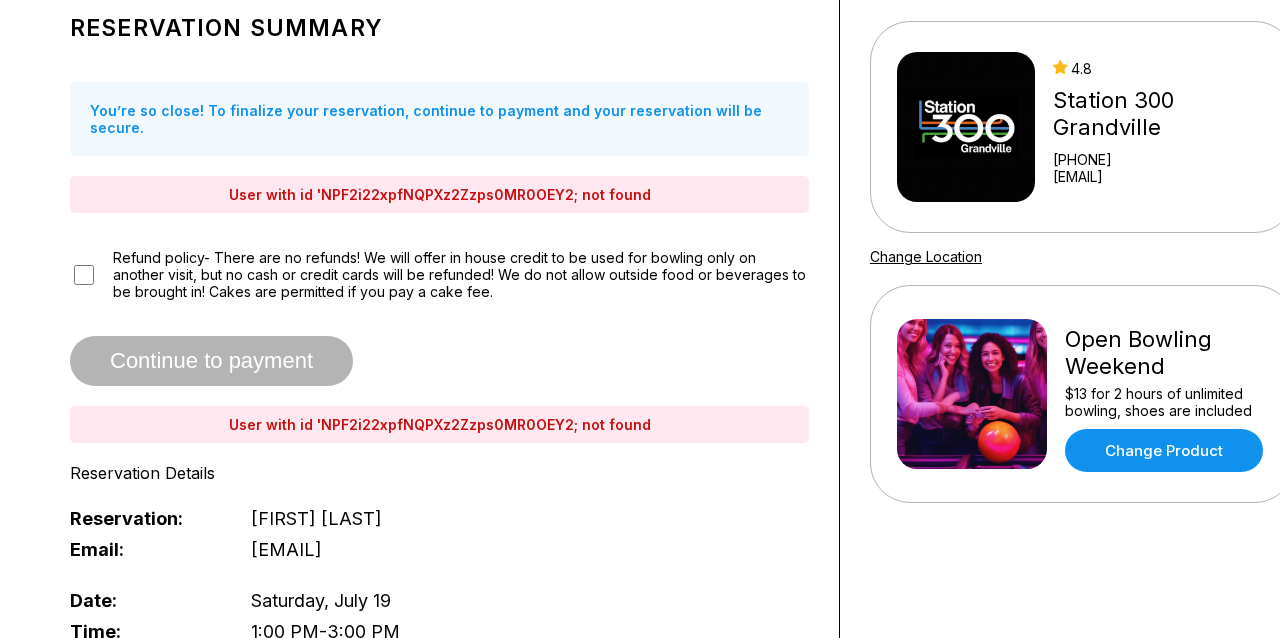 click on "User with id 'NPF2i22xpfNQPXz2Zzps0MR0OEY2; not found" at bounding box center (439, 194) 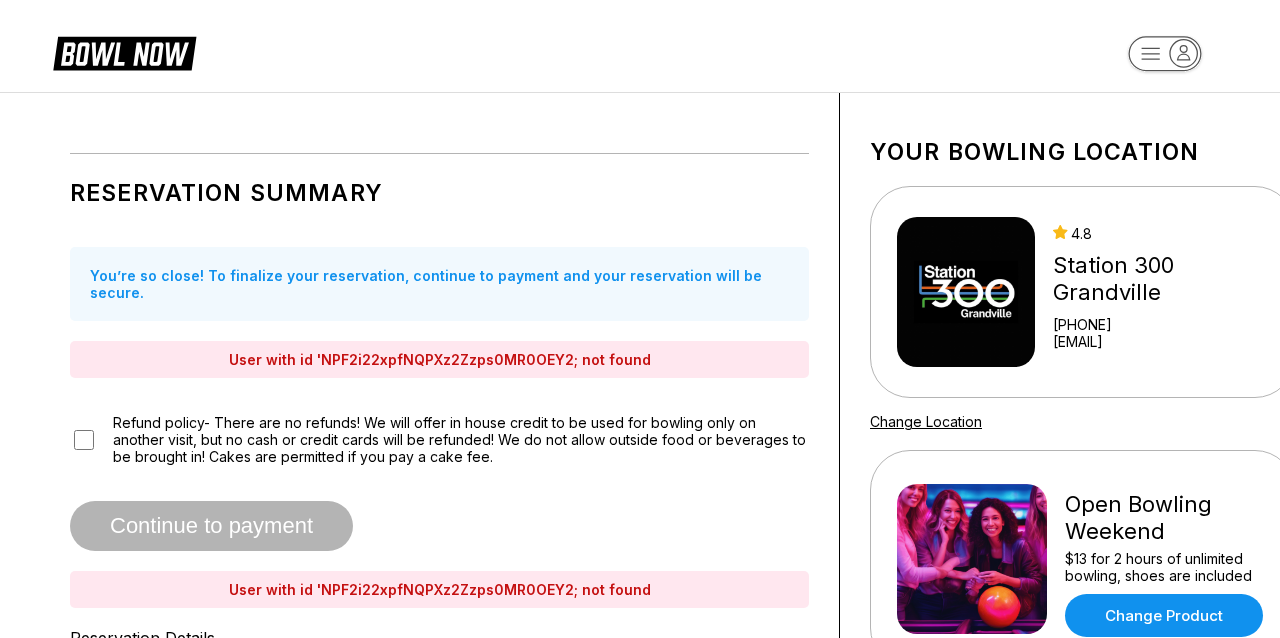 scroll, scrollTop: 0, scrollLeft: 0, axis: both 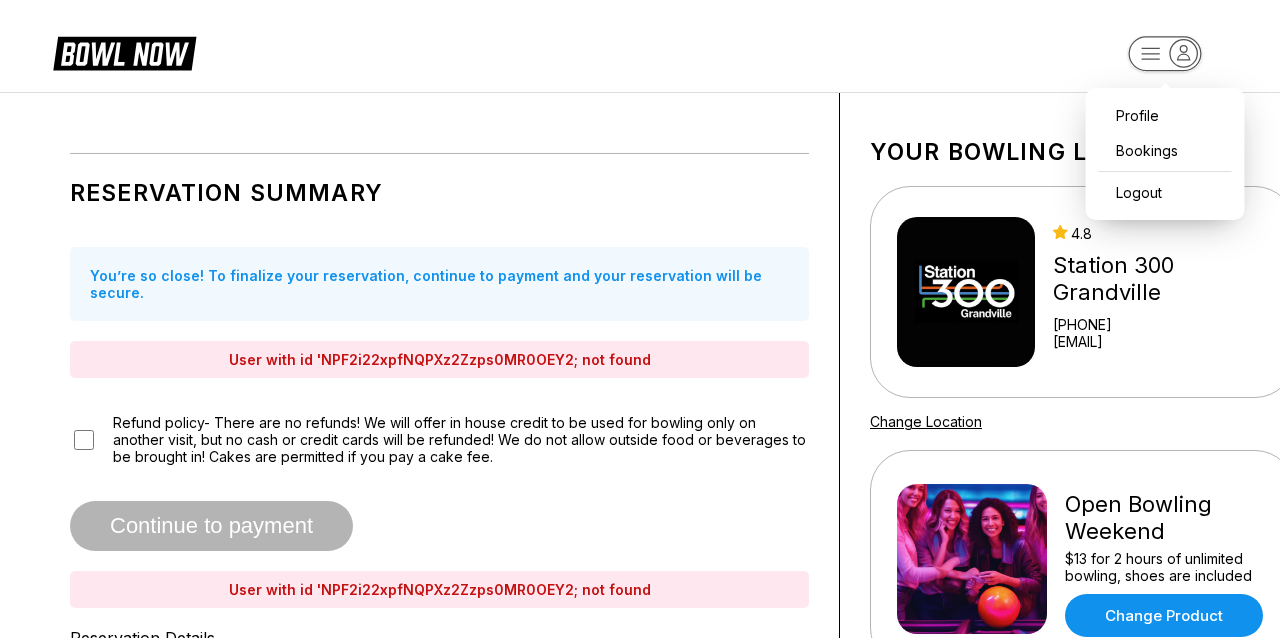 click on "Profile Bookings Logout Reservation Summary You’re so close! To finalize your reservation, continue to payment and your reservation will be secure. User with id 'NPF2i22xpfNQPXz2Zzps0MR0OEY2; not found   Refund policy- There are no refunds! We will offer in house credit to be used for bowling only on another visit, but no cash or credit cards will be refunded!
We do not allow outside food or beverages to be brought in! Cakes are permitted if you pay a cake fee.   Continue to payment User with id 'NPF2i22xpfNQPXz2Zzps0MR0OEY2; not found Reservation Details Reservation: Aaron Rigterink   Email:   aaronrigterink@gmail.com Date: Saturday, July 19 Time:  1:00 PM  -  3:00 PM Guests: 17  People Payment Information Add Shoes: Size  Size  Size  Size  Size  Size  Size  Size  Size  Size  Size  Size  Size  Size  Size  Size  Size  $0.00 $0.00 $0.00 $0.00 $0.00 $0.00 $0.00 $0.00 $0.00 $0.00 $0.00 $0.00 $0.00 $0.00 $0.00 $0.00 $0.00 Addons: Your bowling location 4.8 Station 300 Grandville   +16165342695 Change Location" at bounding box center [640, 948] 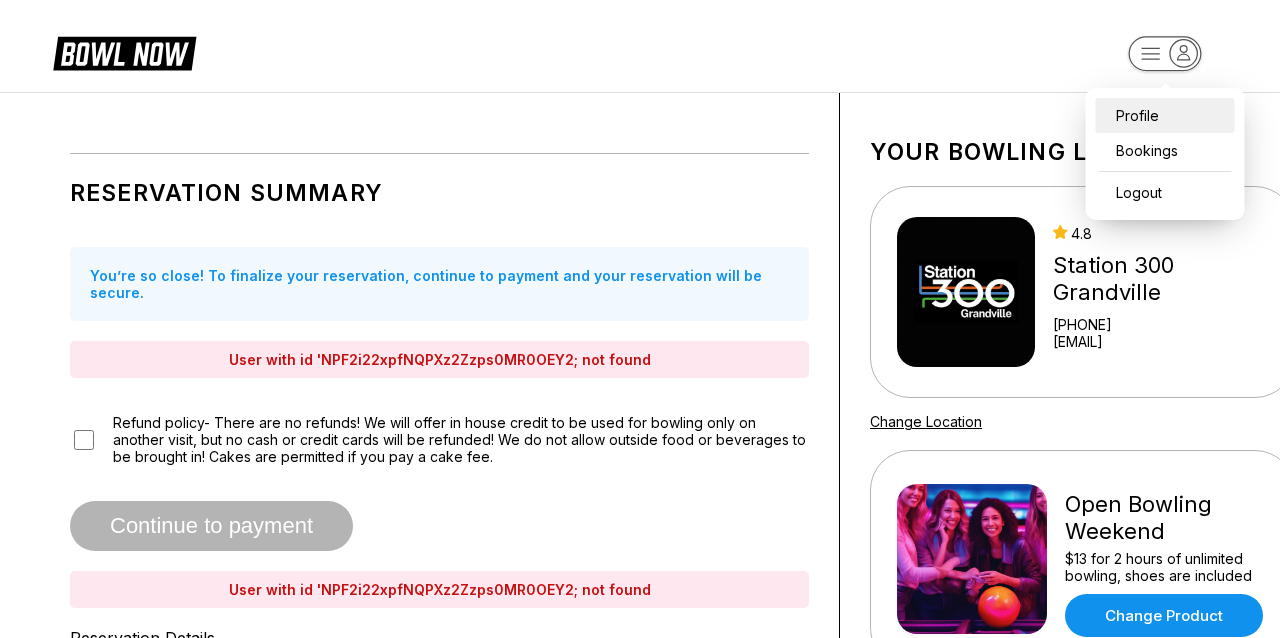 click on "Profile" at bounding box center (1165, 115) 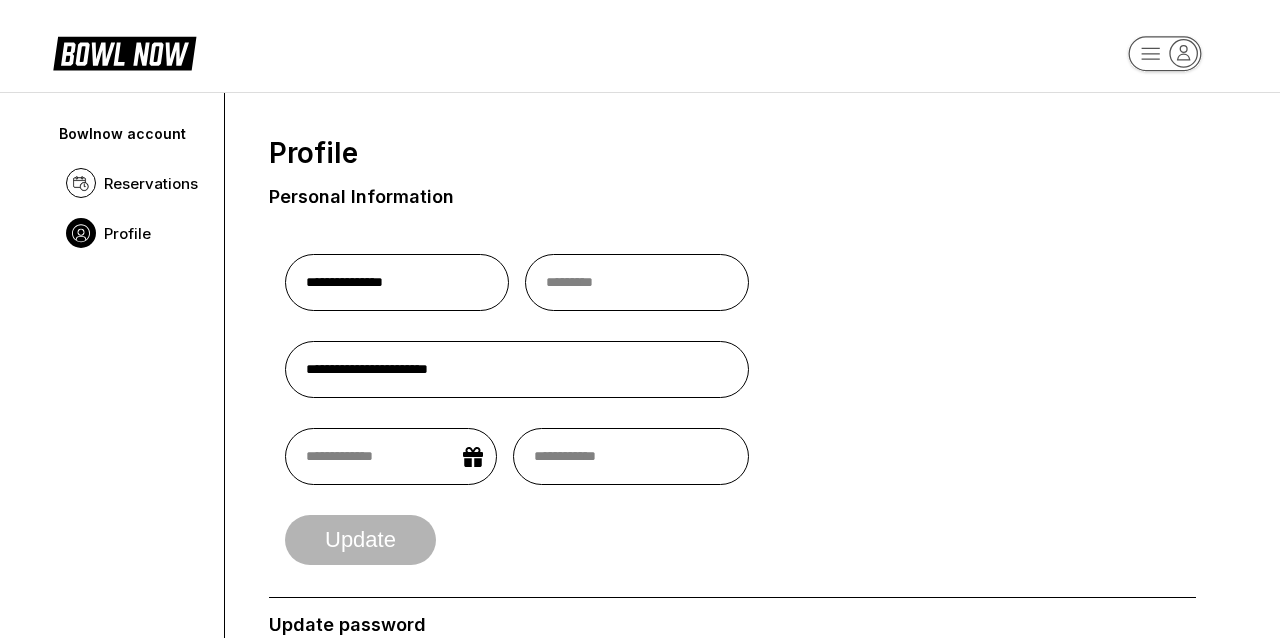 scroll, scrollTop: 0, scrollLeft: 0, axis: both 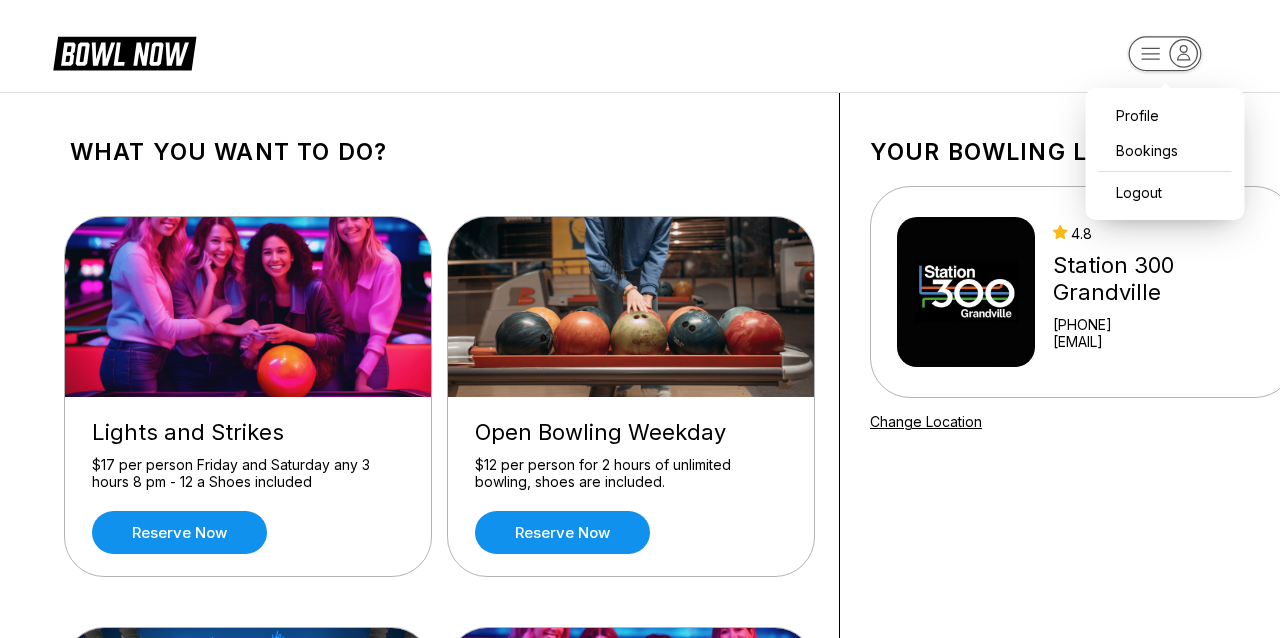 click on "Profile Bookings Logout What you want to do? Lights and Strikes $17 per person
Friday and Saturday any 3 hours 8 pm - 12 a
Shoes included Reserve now Open Bowling Weekday $12 per person for 2 hours of unlimited bowling, shoes are included. Reserve now Family Fun Pack 2 hours of bowling, shoes, Large 1 Topping Pizza, 1 Pitcher of Pop for up to 5 ... Reserve now Open Bowling Weekend $13 for 2 hours of unlimited bowling, shoes are included Reserve now Your bowling location 4.8 Station 300 [CITY]   [PHONE] [EMAIL] Change Location about About BowlNow  Become a BowlNow partner  Schedule a demo INTERESTED IN LEARNING MORE ABOUT THE BOWL NOW PARTNERSHIP? Send us a message using the online form! send us a message send ©  2025  BowlNow /places/f1BmP4P9RzC9wfBEzrFL/products" at bounding box center [640, 780] 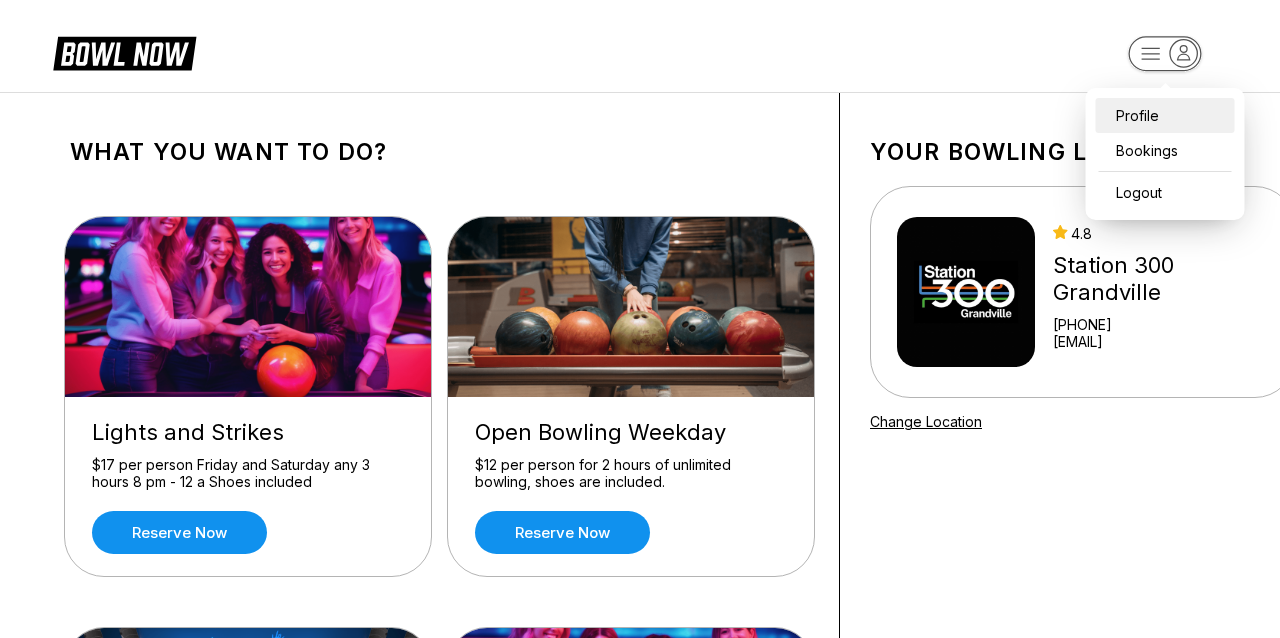 click on "Profile" at bounding box center [1165, 115] 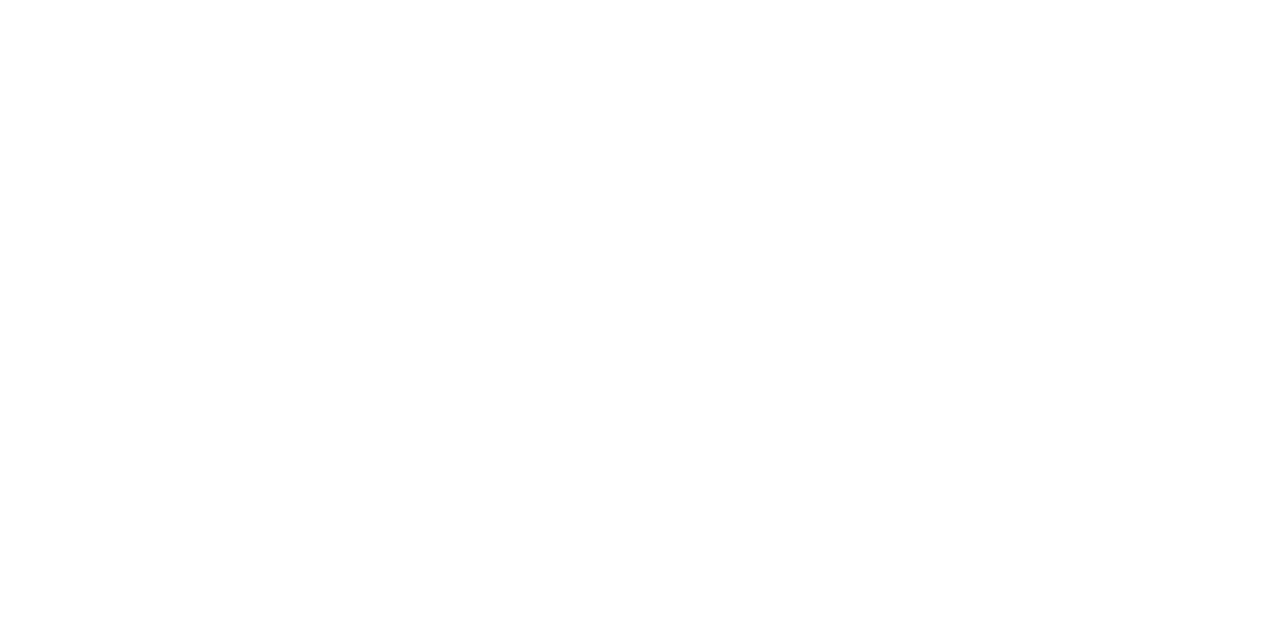 scroll, scrollTop: 0, scrollLeft: 0, axis: both 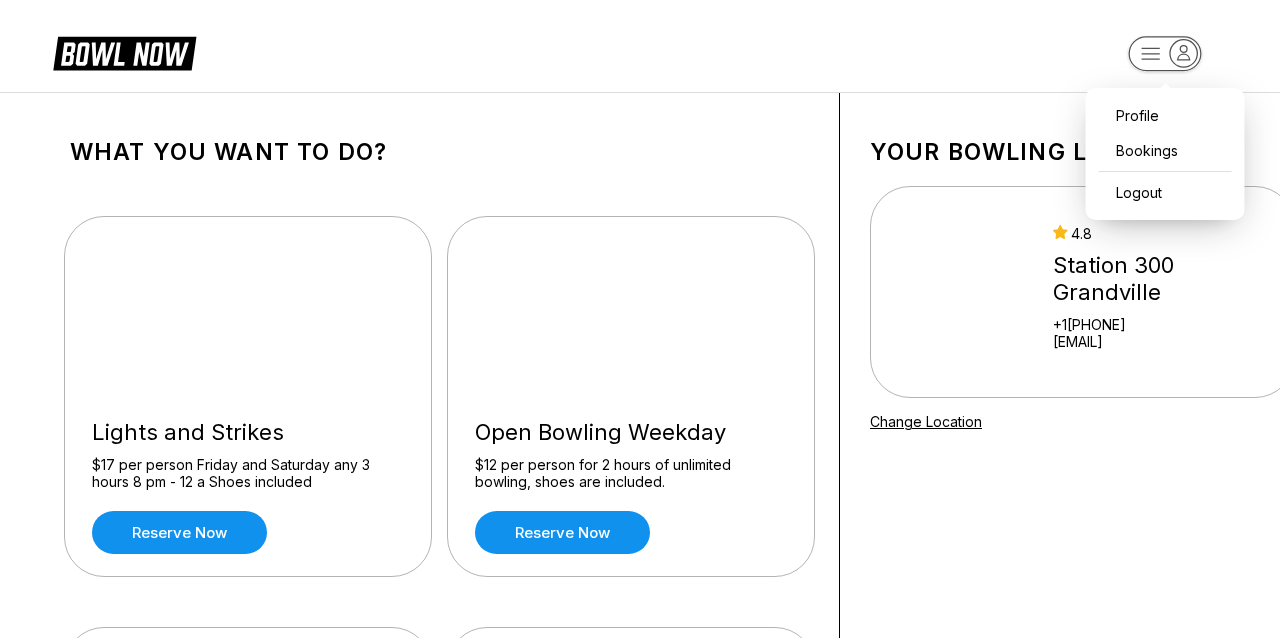 click on "Profile Bookings Logout What you want to do? Lights and Strikes $17 per person
Friday and Saturday any 3 hours 8 pm - 12 a
Shoes included Reserve now Open Bowling Weekday $12 per person for 2 hours of unlimited bowling, shoes are included. Reserve now Family Fun Pack 2 hours of bowling, shoes, Large 1 Topping Pizza, 1 Pitcher of Pop for up to 5 ... Reserve now Open Bowling Weekend $13 for 2 hours of unlimited bowling, shoes are included Reserve now Your bowling location 4.8 Station 300 [CITY]   [PHONE] [EMAIL] Change Location about About BowlNow  Become a BowlNow partner  Schedule a demo INTERESTED IN LEARNING MORE ABOUT THE BOWL NOW PARTNERSHIP? Send us a message using the online form! send us a message send ©  2025  BowlNow /places/f1BmP4P9RzC9wfBEzrFL/products" at bounding box center (640, 780) 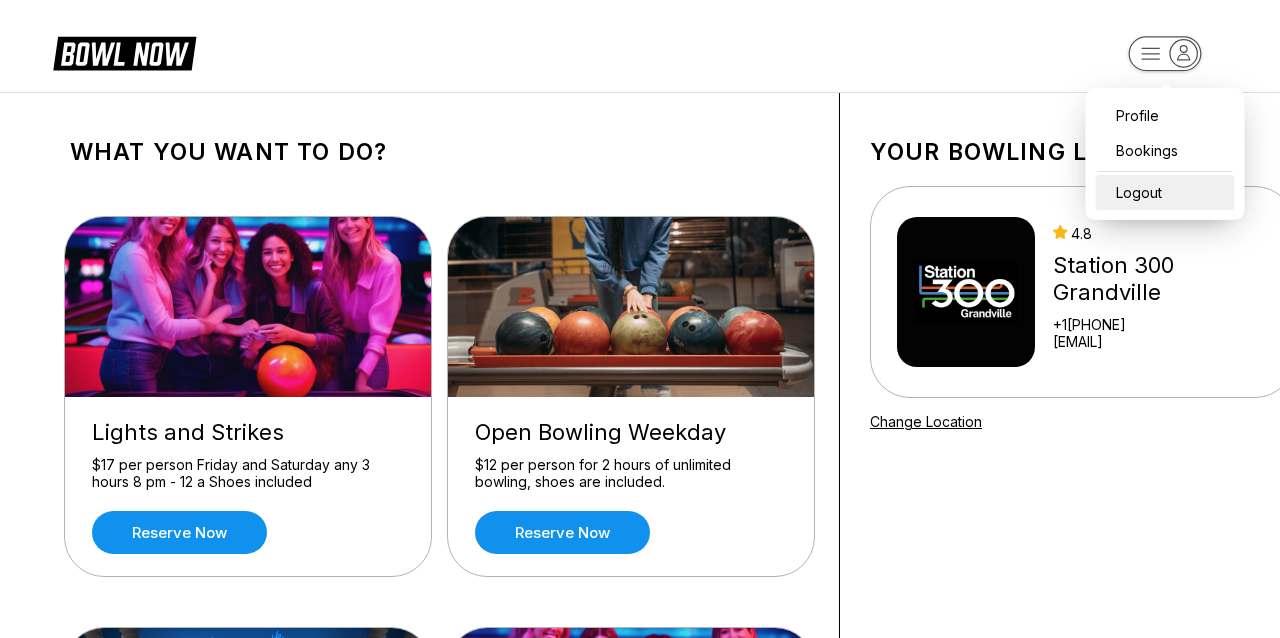 click on "Logout" at bounding box center [1165, 192] 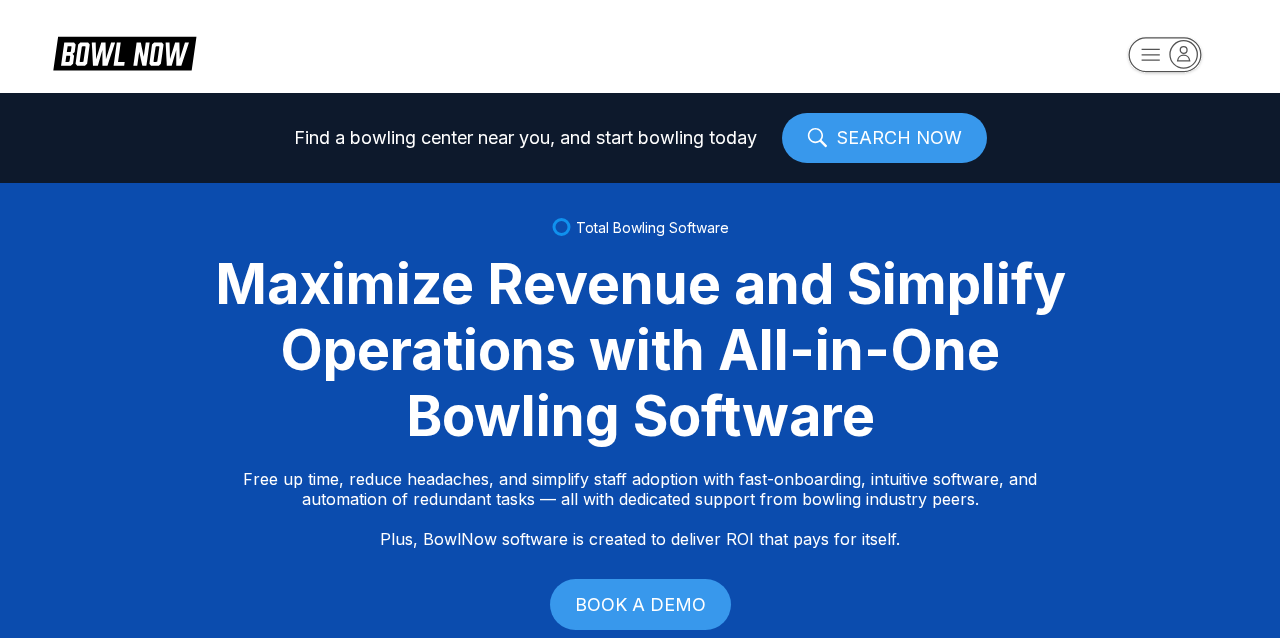 scroll, scrollTop: -17, scrollLeft: 0, axis: vertical 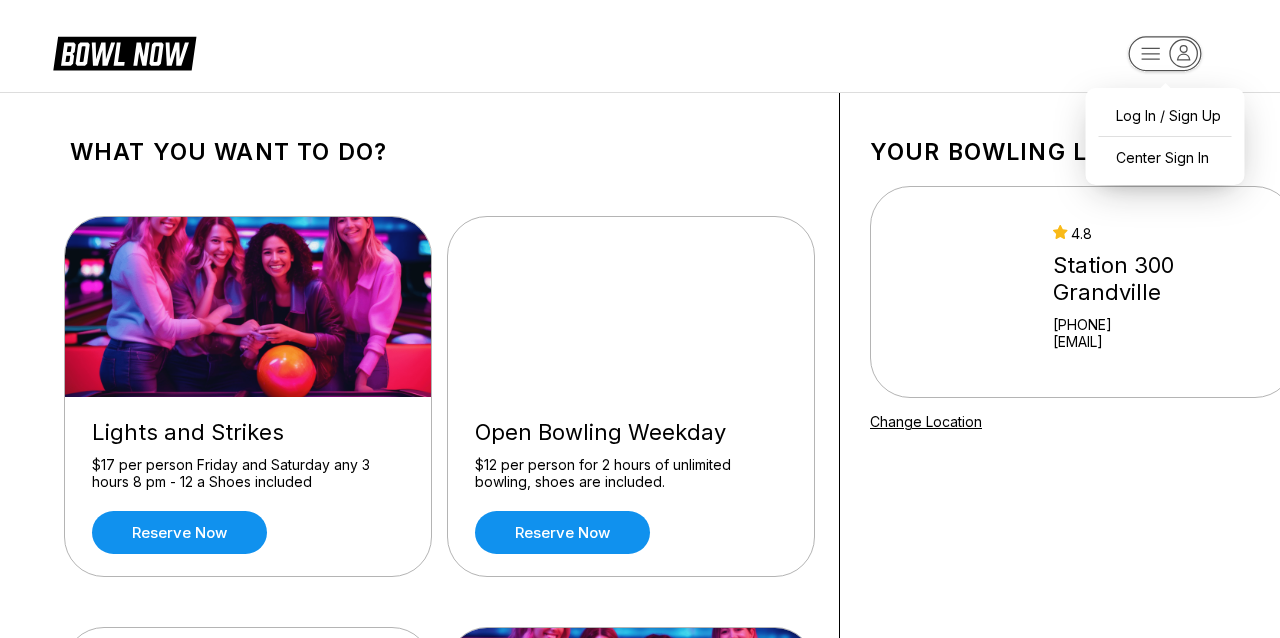 click on "Log In / Sign Up Center Sign In What you want to do? Lights and Strikes $17 per person
Friday and Saturday any 3 hours 8 pm - 12 a
Shoes included Reserve now Open Bowling Weekday $12 per person for 2 hours of unlimited bowling, shoes are included. Reserve now Family Fun Pack 2 hours of bowling, shoes, Large 1 Topping Pizza, 1 Pitcher of Pop for up to 5 ... Reserve now Open Bowling Weekend $13 for 2 hours of unlimited bowling, shoes are included Reserve now Your bowling location 4.8 Station 300 Grandville   +16165342695 jason@station300.com Change Location about About BowlNow  Become a BowlNow partner  Schedule a demo INTERESTED IN LEARNING MORE ABOUT THE BOWL NOW PARTNERSHIP? Send us a message using the online form! send us a message send ©  2025  BowlNow /places/f1BmP4P9RzC9wfBEzrFL/products" at bounding box center (640, 780) 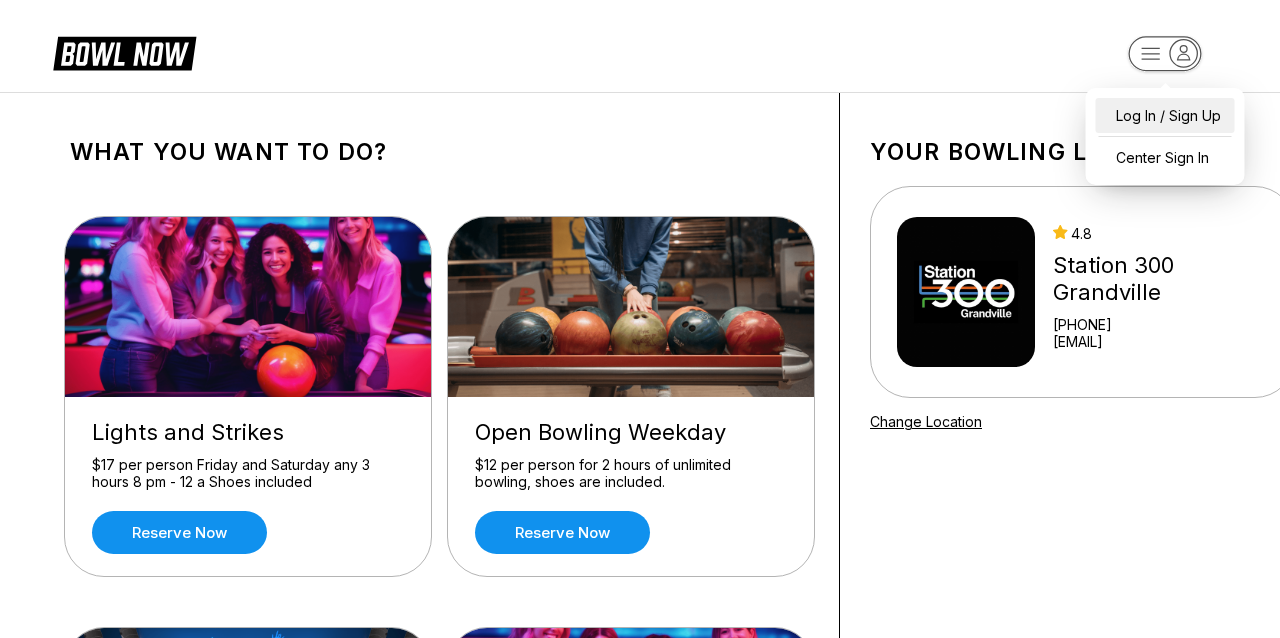 click on "Log In / Sign Up" at bounding box center [1165, 115] 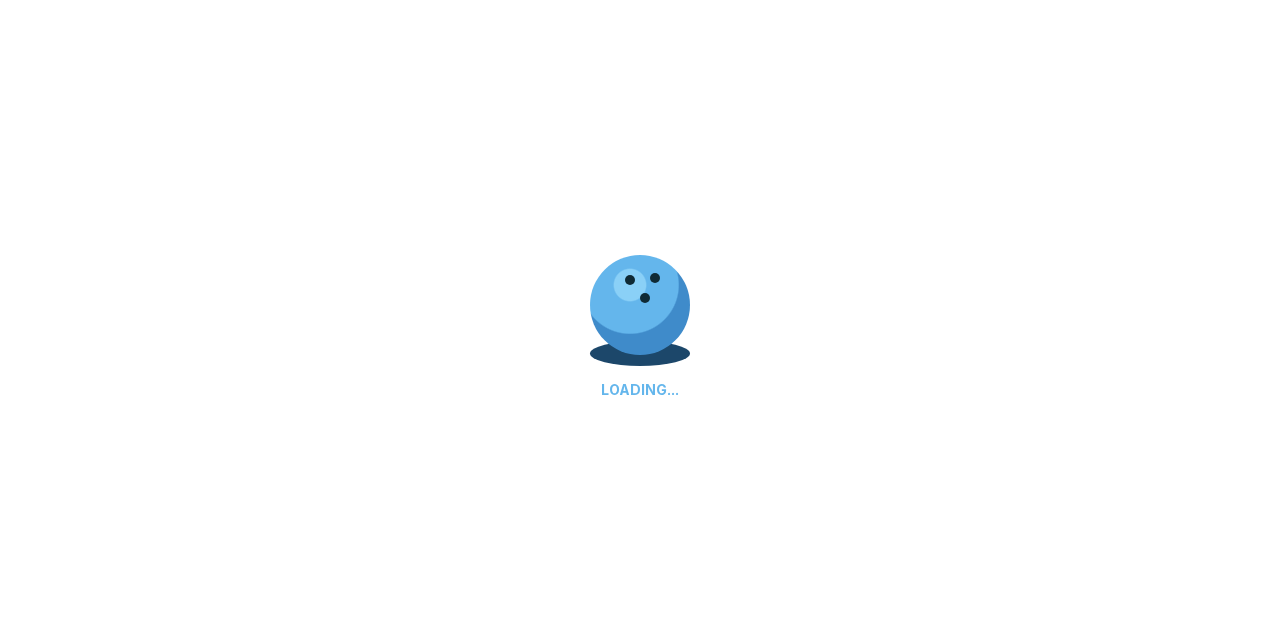 select on "**" 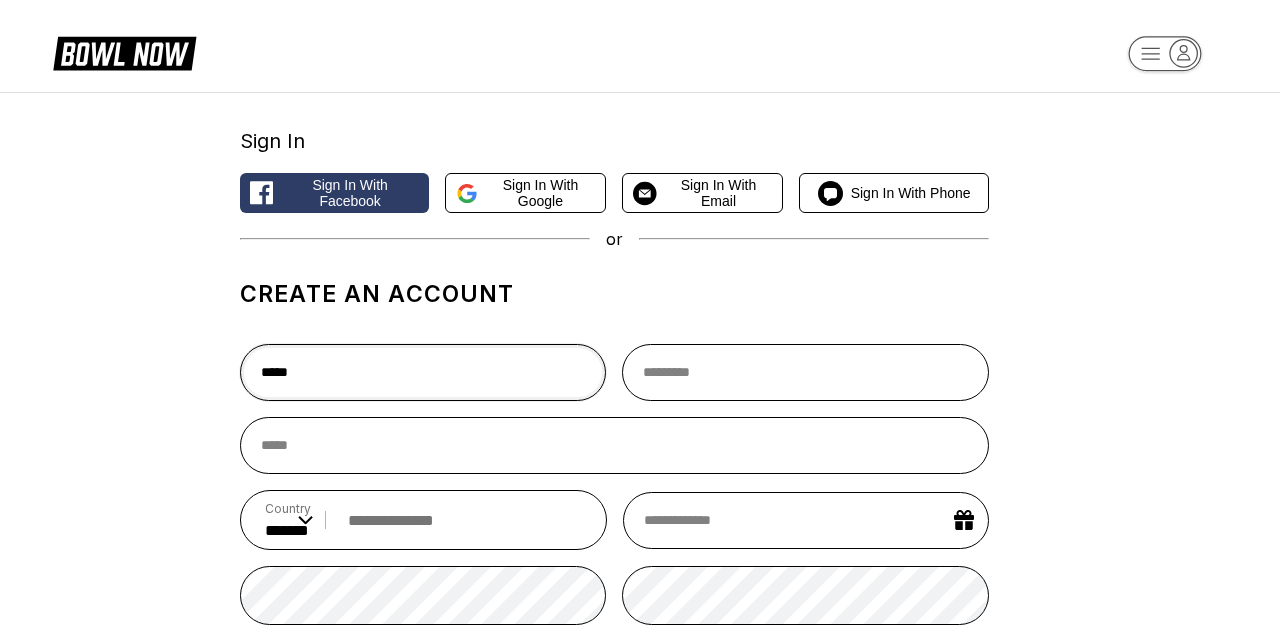 type on "*****" 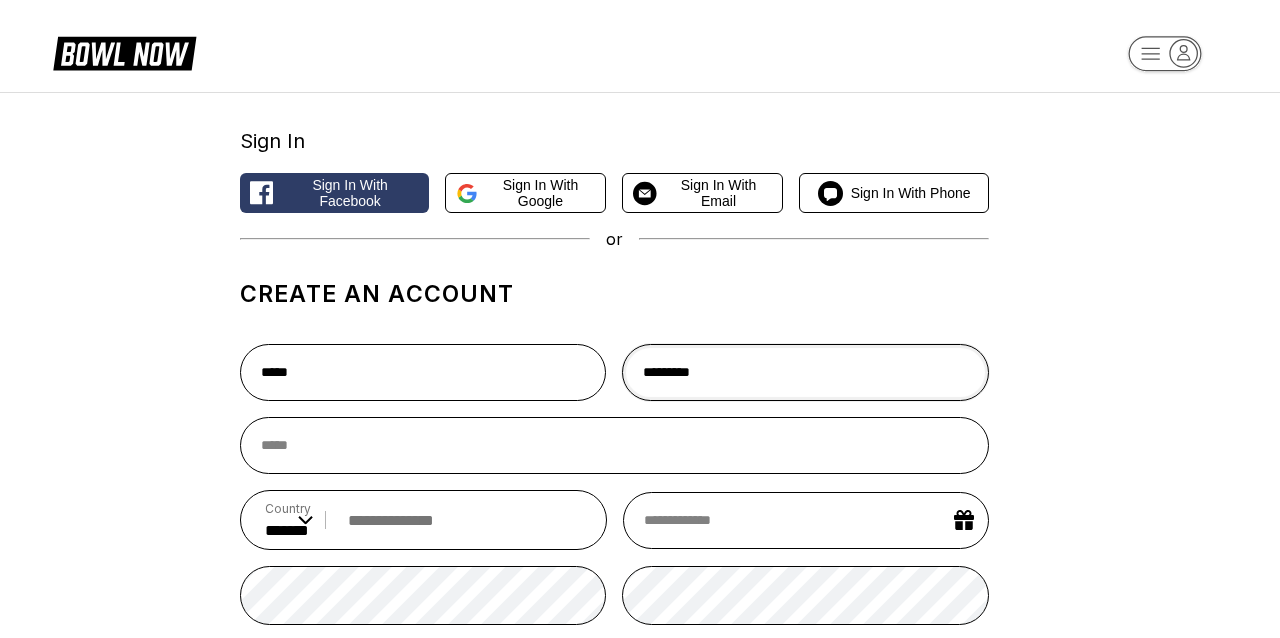 type on "*********" 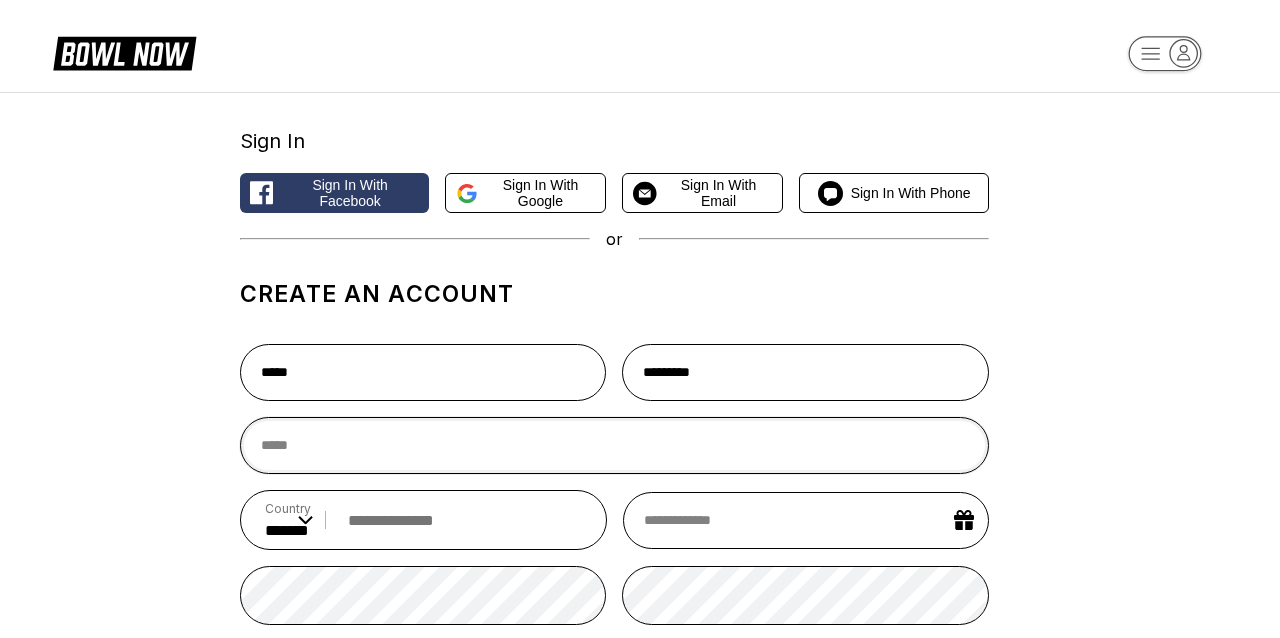 type on "*" 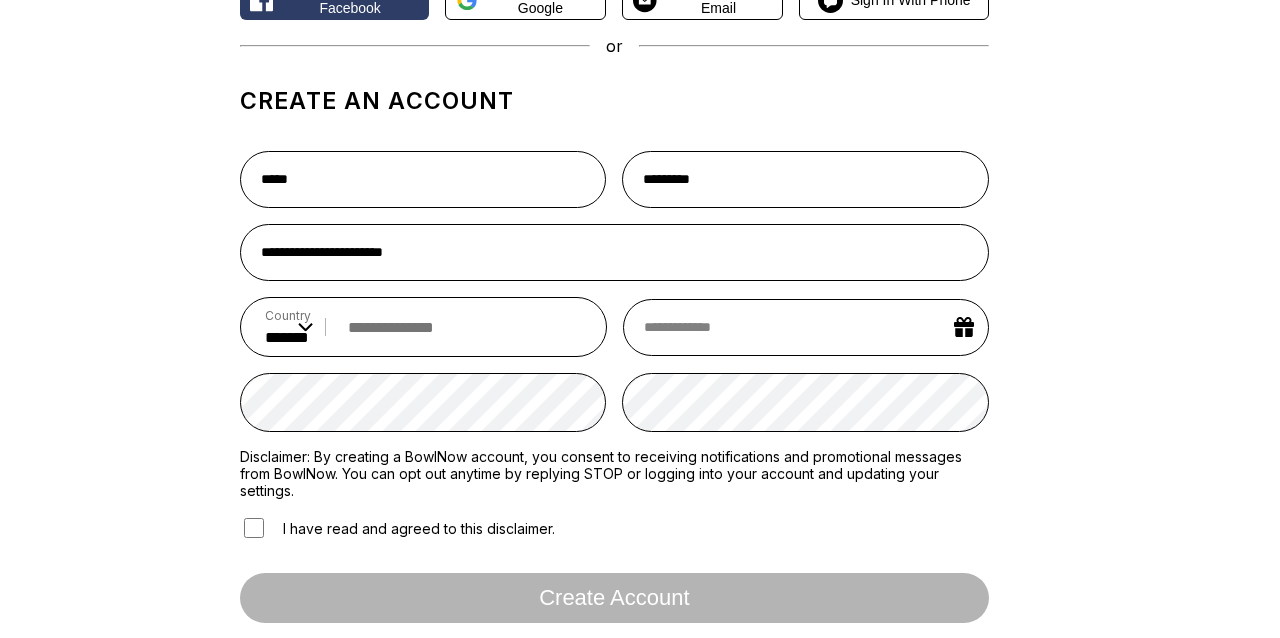 scroll, scrollTop: 197, scrollLeft: 0, axis: vertical 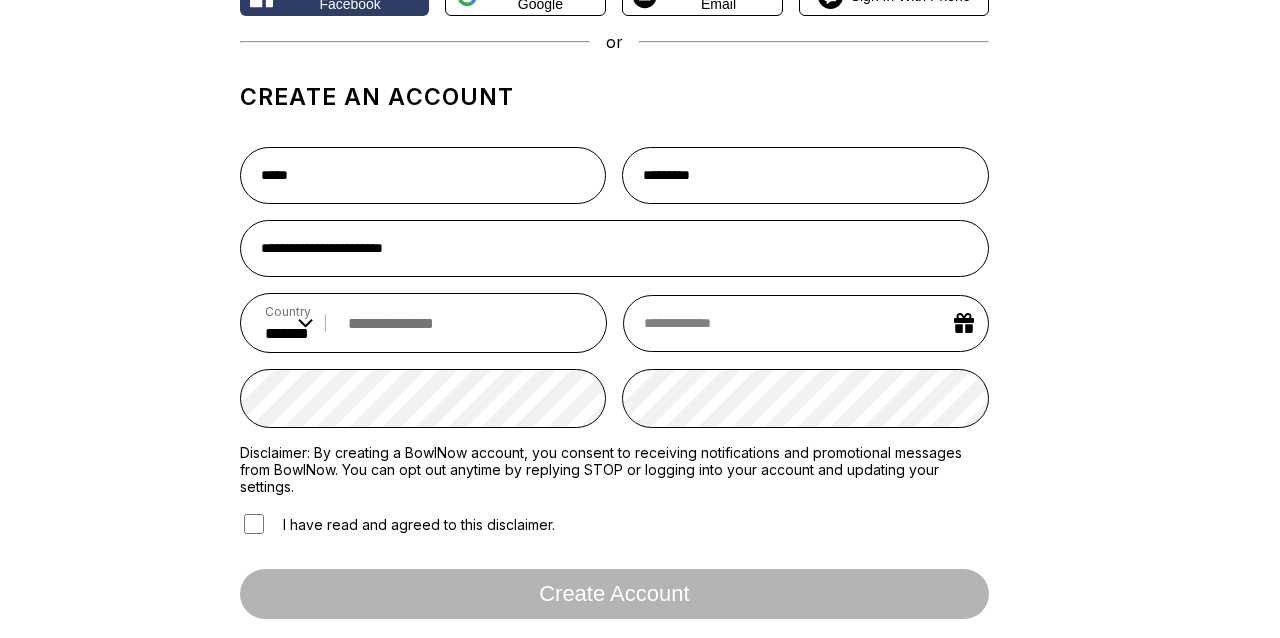 click at bounding box center (460, 323) 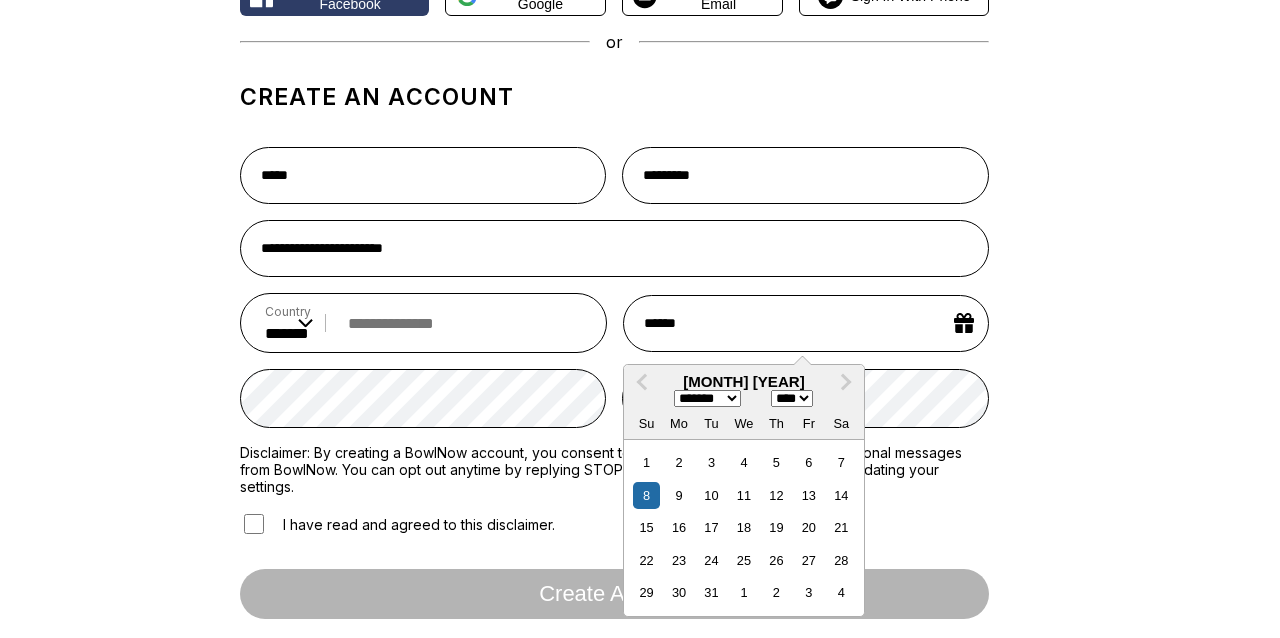 type on "*******" 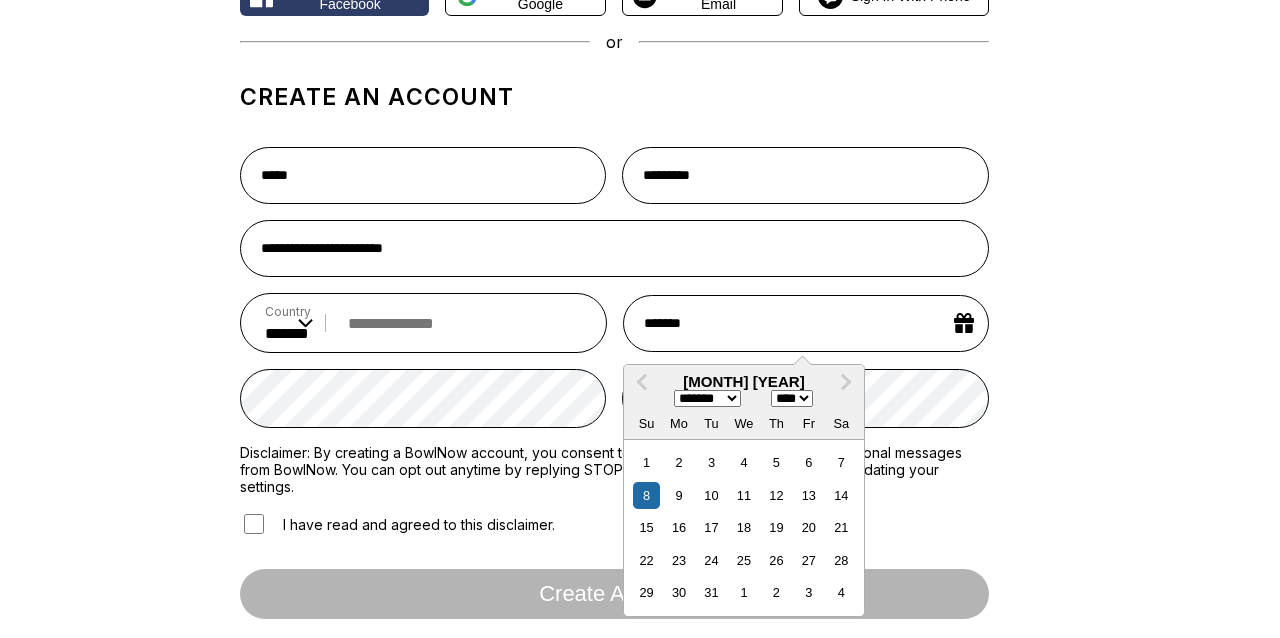 type on "********" 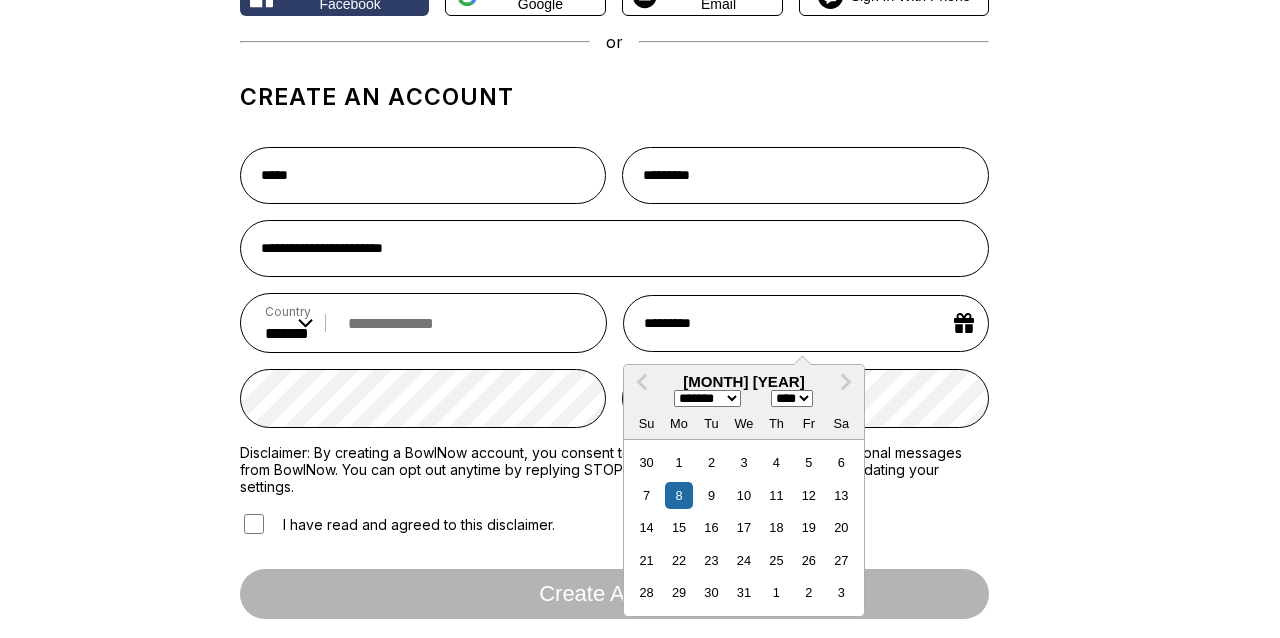 type on "**********" 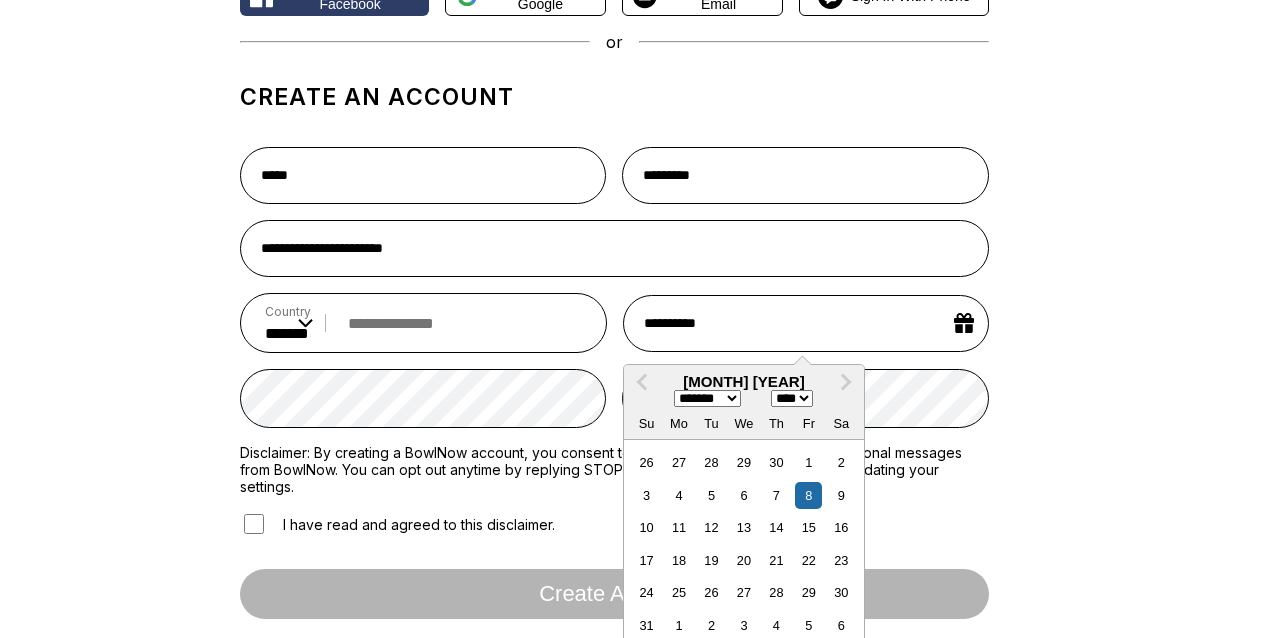 type on "**********" 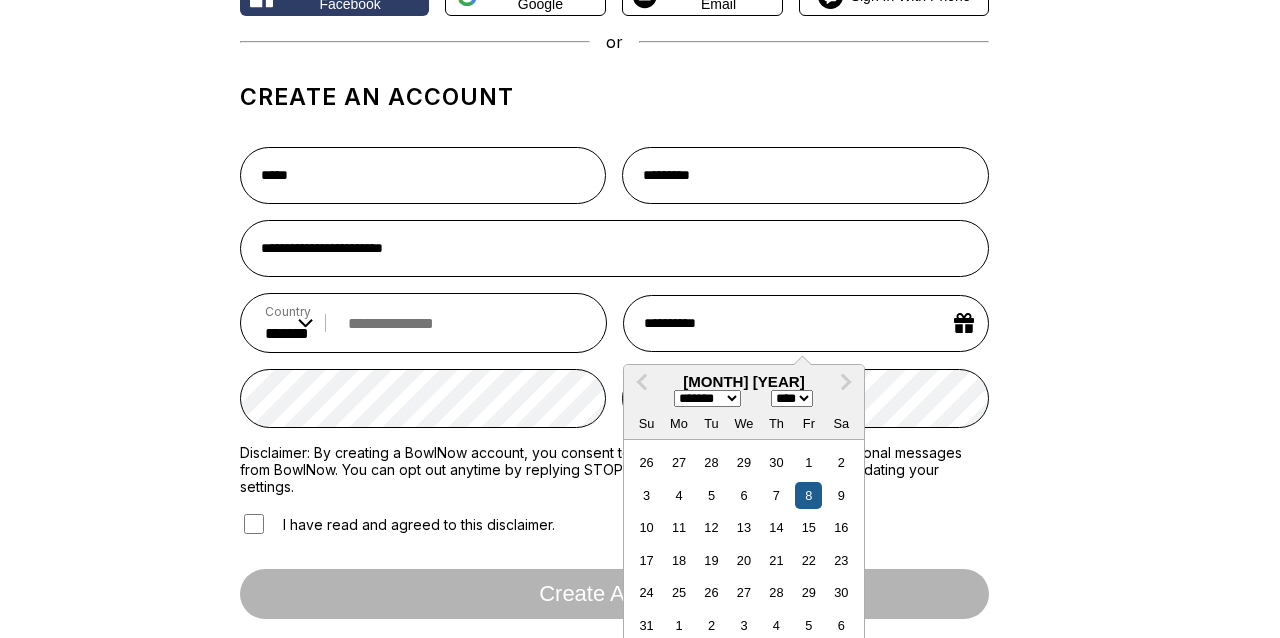 click on "8" at bounding box center (808, 495) 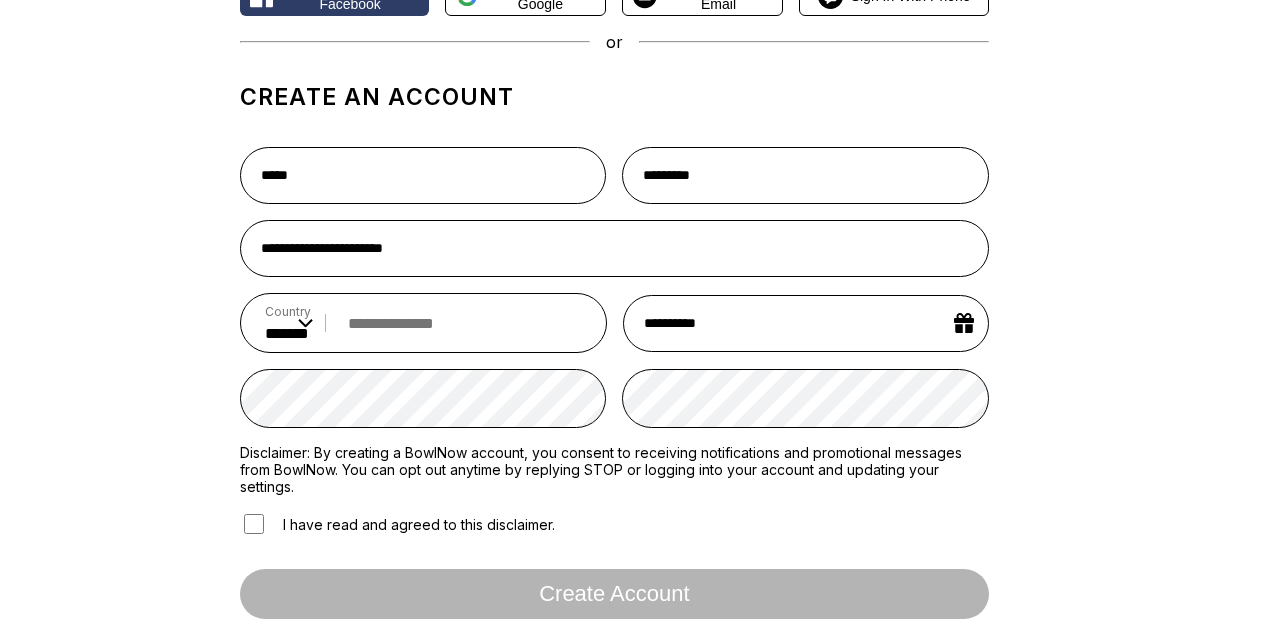 click at bounding box center [460, 323] 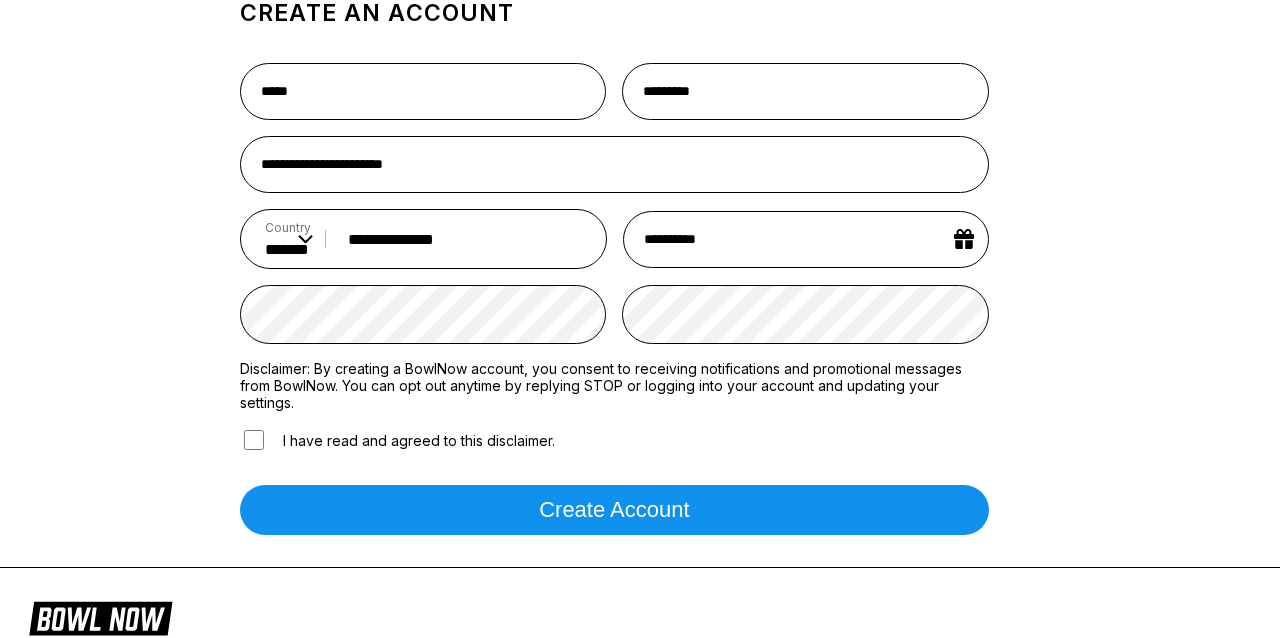 scroll, scrollTop: 281, scrollLeft: 0, axis: vertical 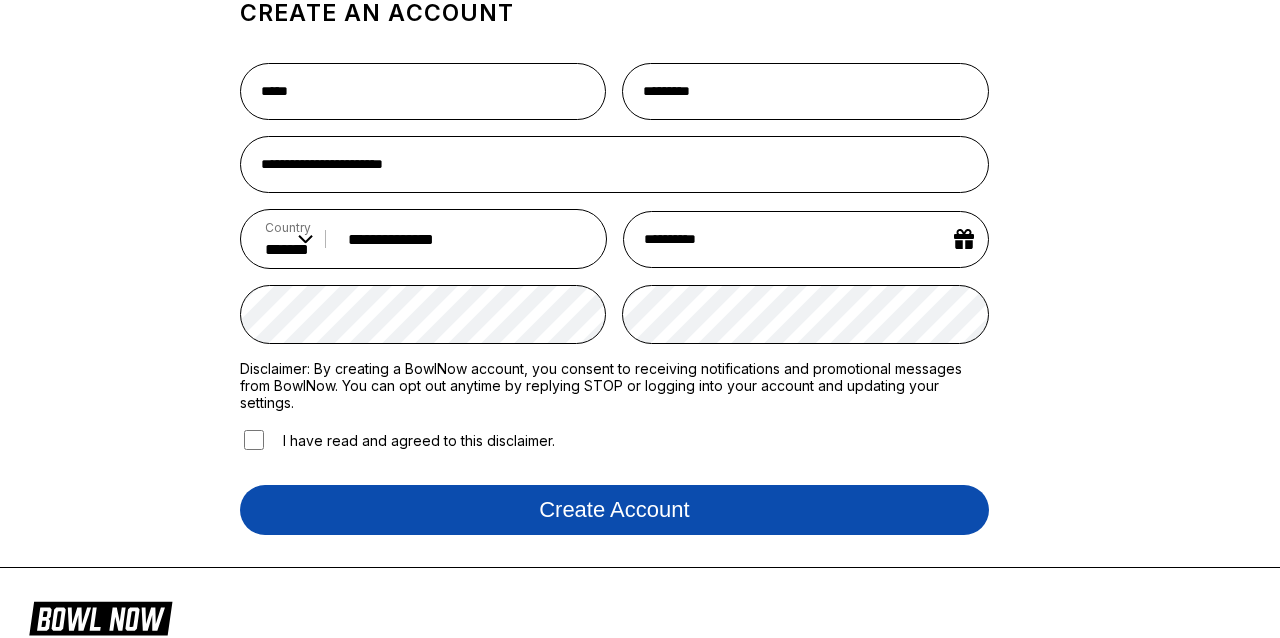 type on "**********" 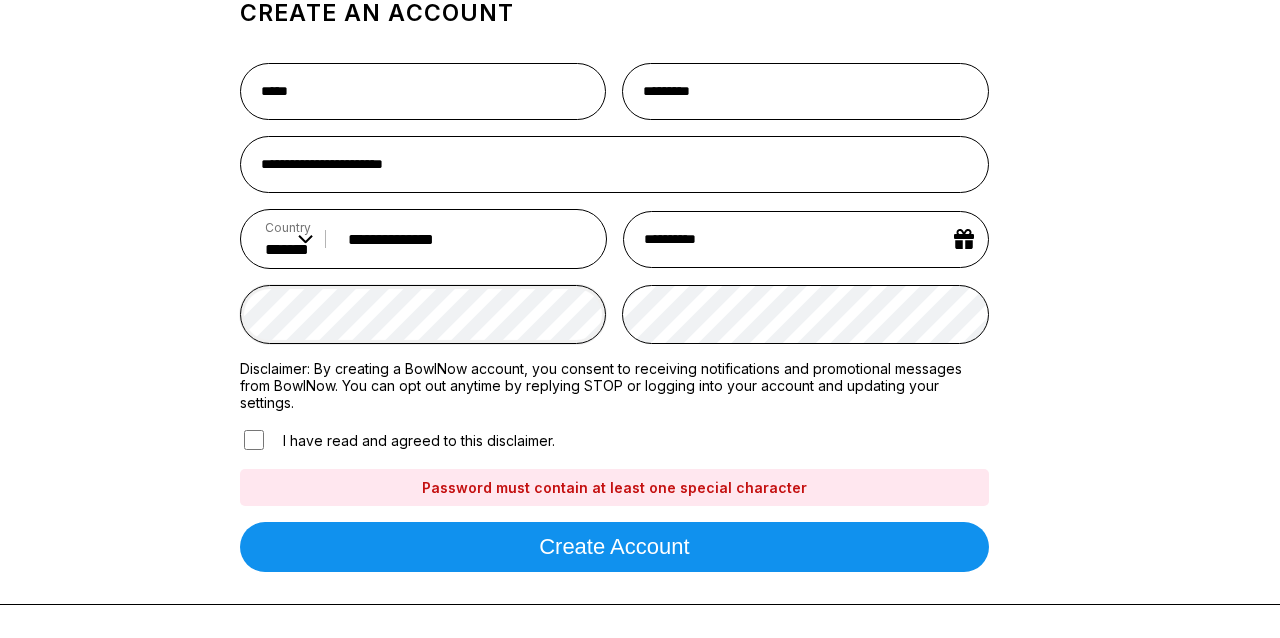 click on "**********" at bounding box center [640, 208] 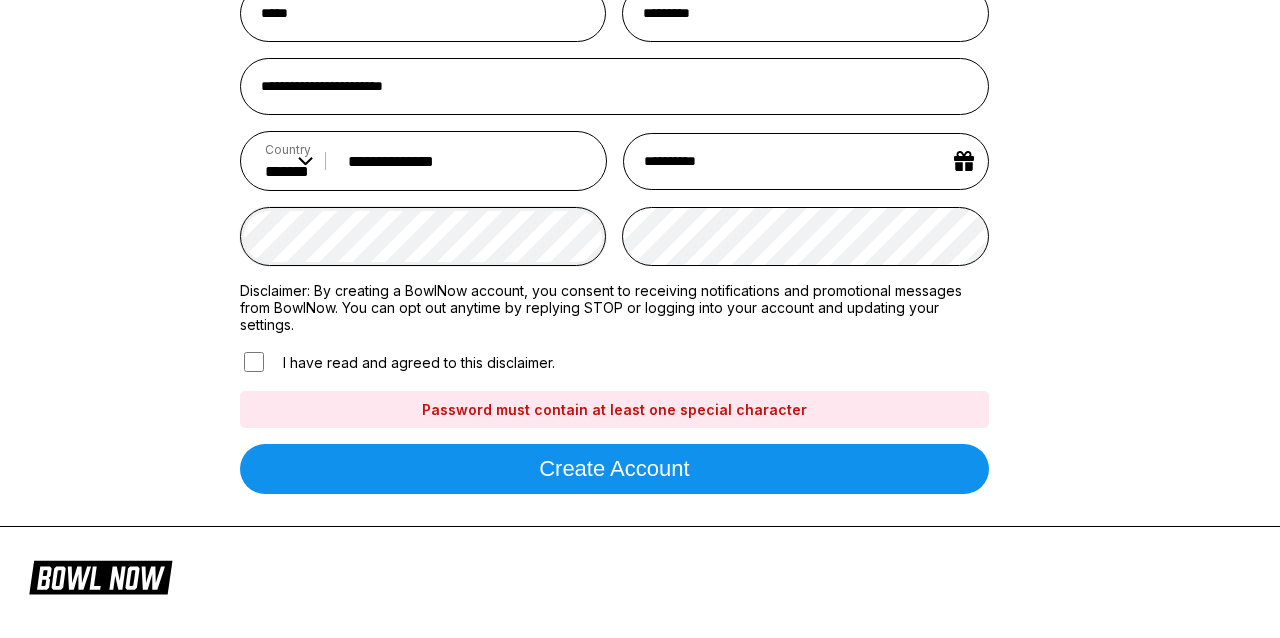 scroll, scrollTop: 360, scrollLeft: 0, axis: vertical 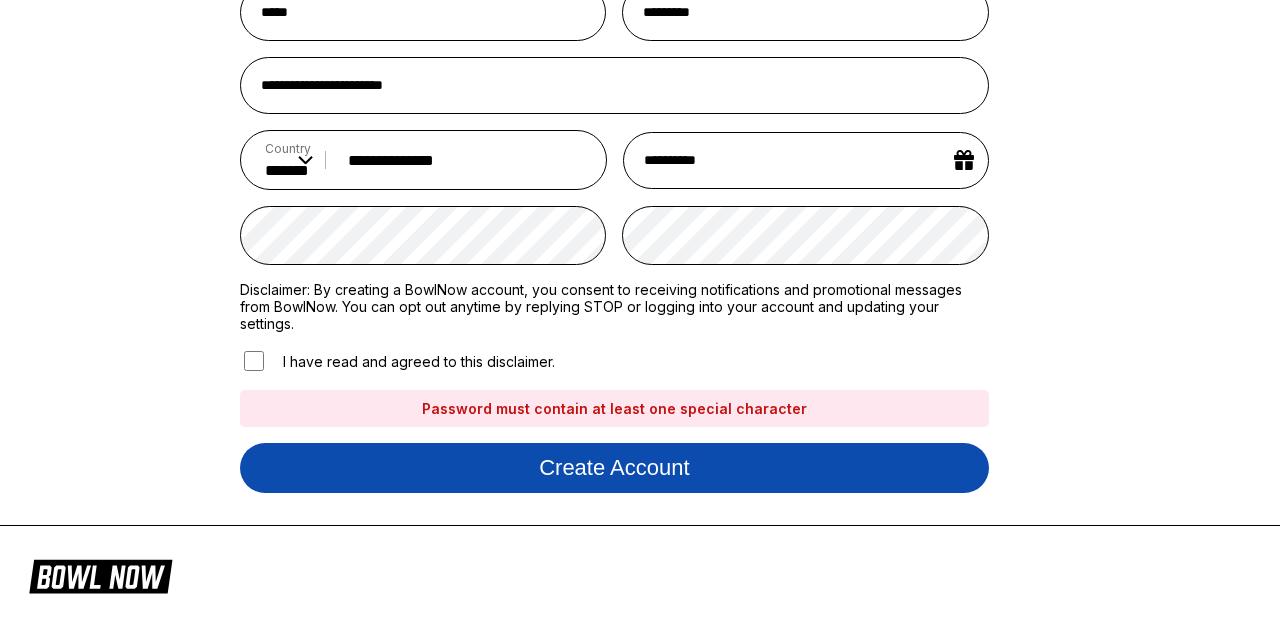 click on "Create account" at bounding box center (614, 468) 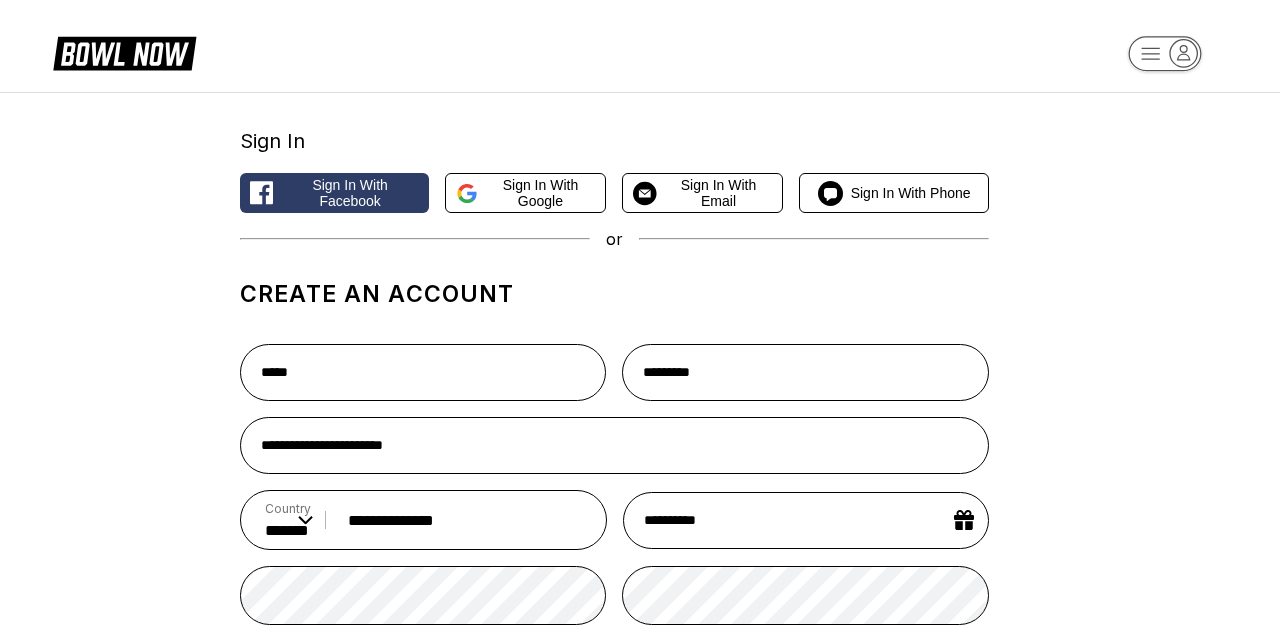 scroll, scrollTop: 0, scrollLeft: 0, axis: both 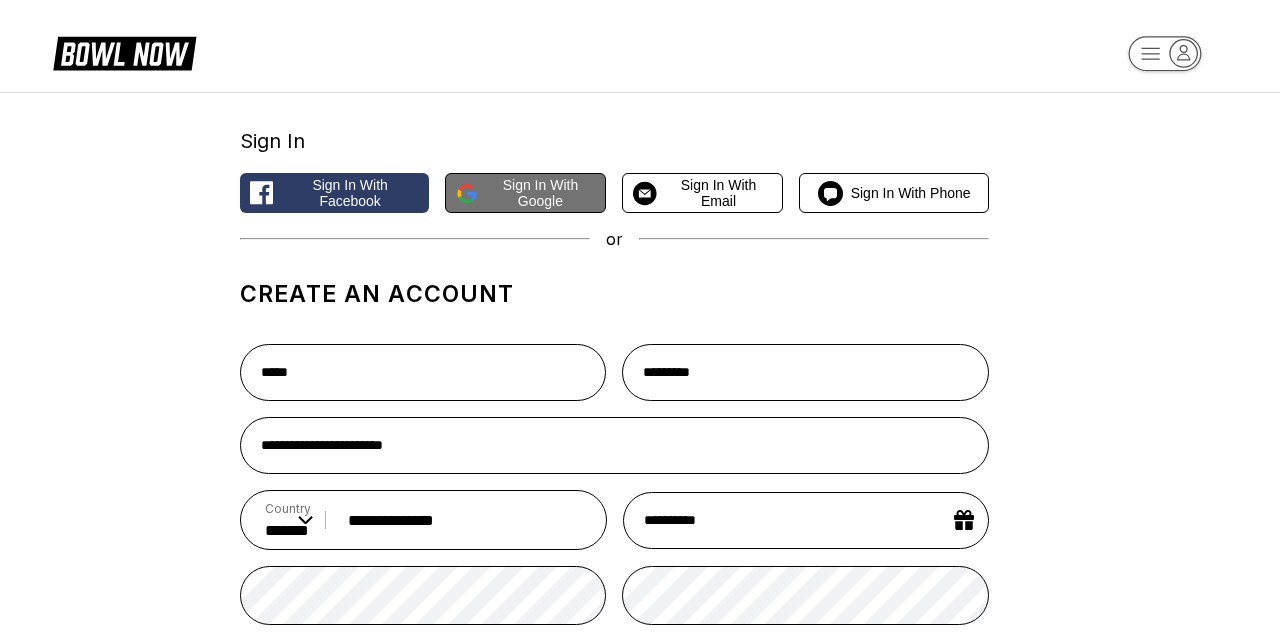 click on "Sign in with Google" at bounding box center [540, 193] 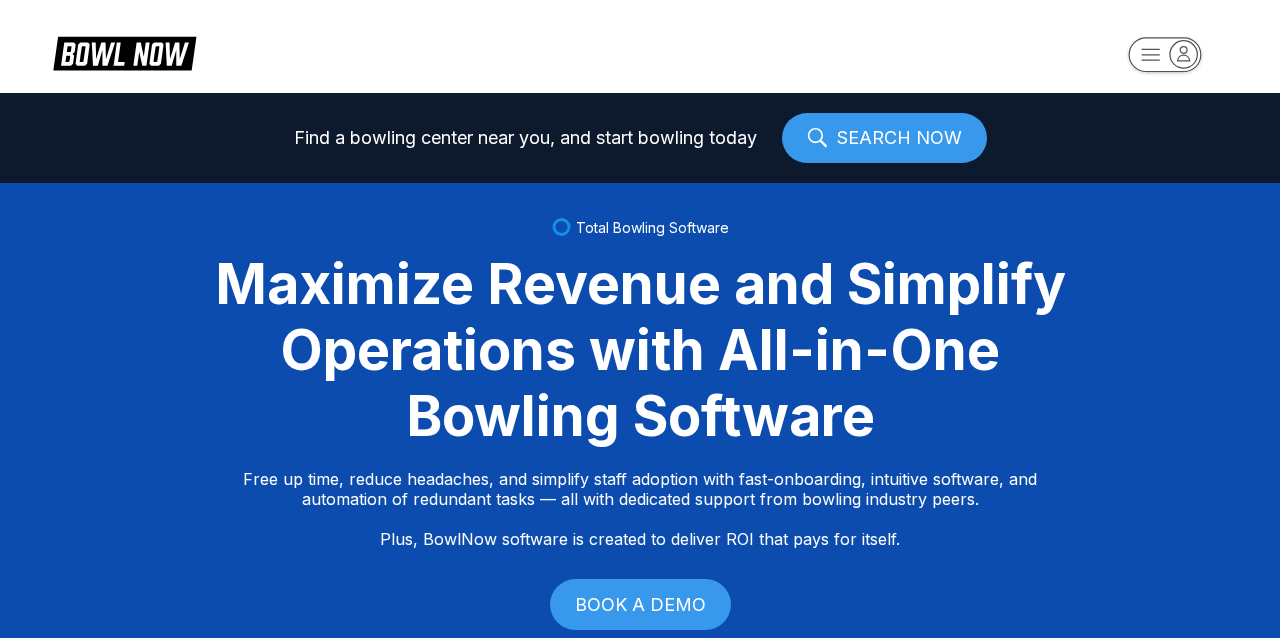 click on "Find a bowling center near you, and start bowling today SEARCH NOW Total Bowling Software Maximize Revenue and Simplify Operations with All-in-One Bowling Software Free up time, reduce headaches, and simplify staff adoption with fast-onboarding, intuitive software, and  automation of redundant tasks — all with dedicated support from bowling industry peers. Plus, BowlNow software is created to deliver ROI that pays for itself. BOOK A DEMO Free Up Time With Fast Onboarding We know time is critical, so we’ve streamlined our onboarding process to be fast and hassle-free. Even better, you’ll have on-demand, hands-on support from bowling industry peers. Intuitive Software to Simplify Staff Adoption Our platform is built to be intuitive, modern, and easy-to-use, ensuring your staff can quickly adopt and stay focused on what matters most—delivering an exceptional customer experience. Automation of Redundant Tasks By automating tedious, time-consuming tasks we streamline your operations and boost efficiency." at bounding box center (640, 319) 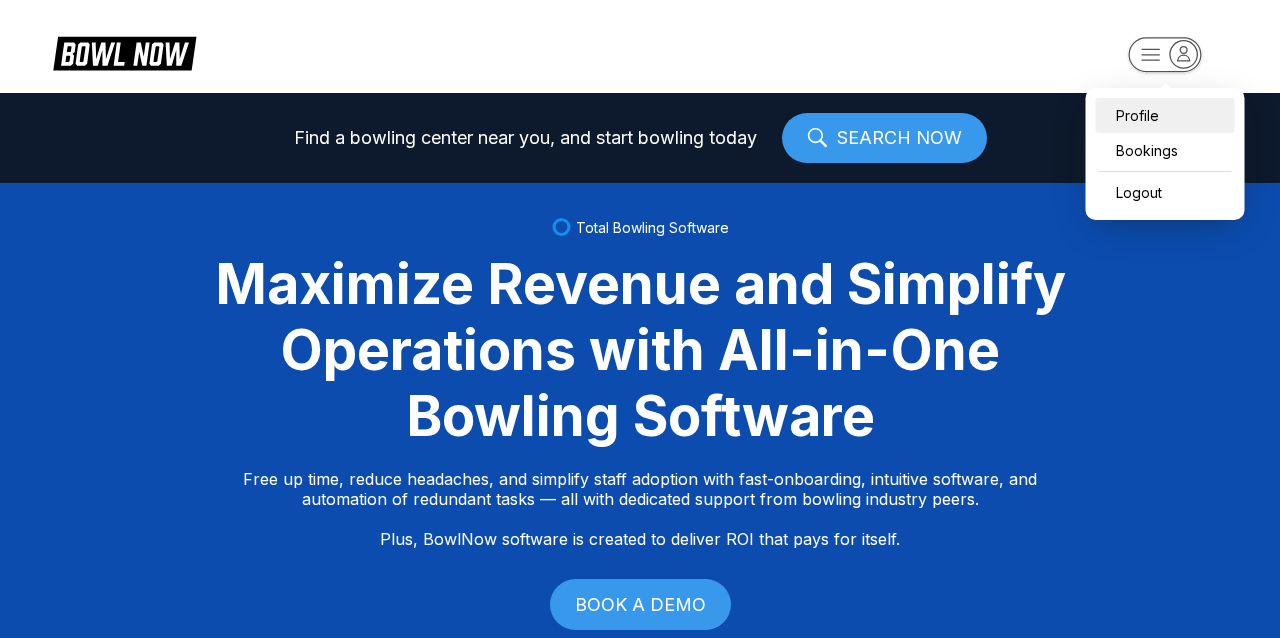 click on "Profile" at bounding box center (1165, 115) 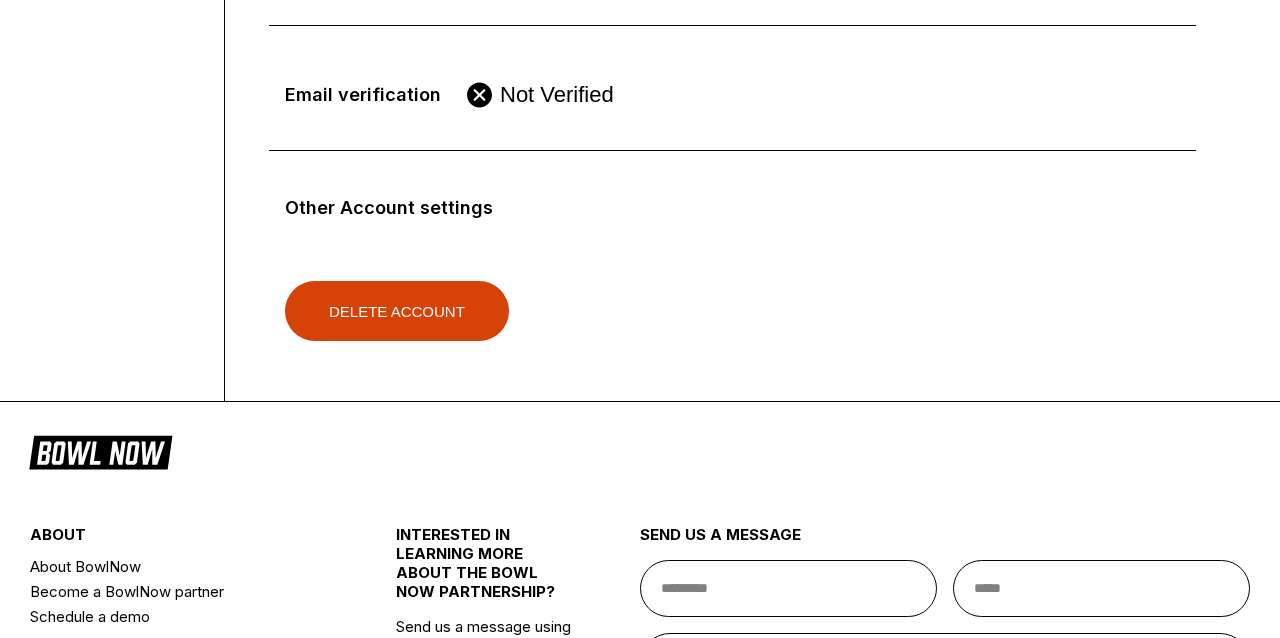 scroll, scrollTop: 965, scrollLeft: 0, axis: vertical 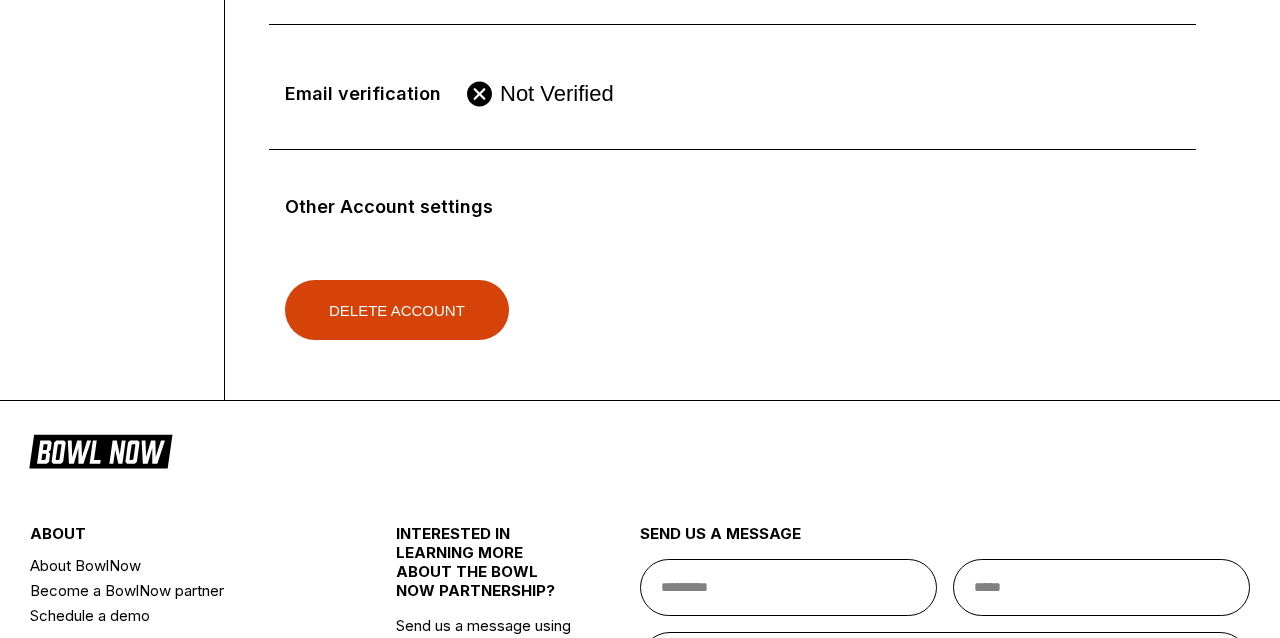 click on "Delete Account" at bounding box center [397, 310] 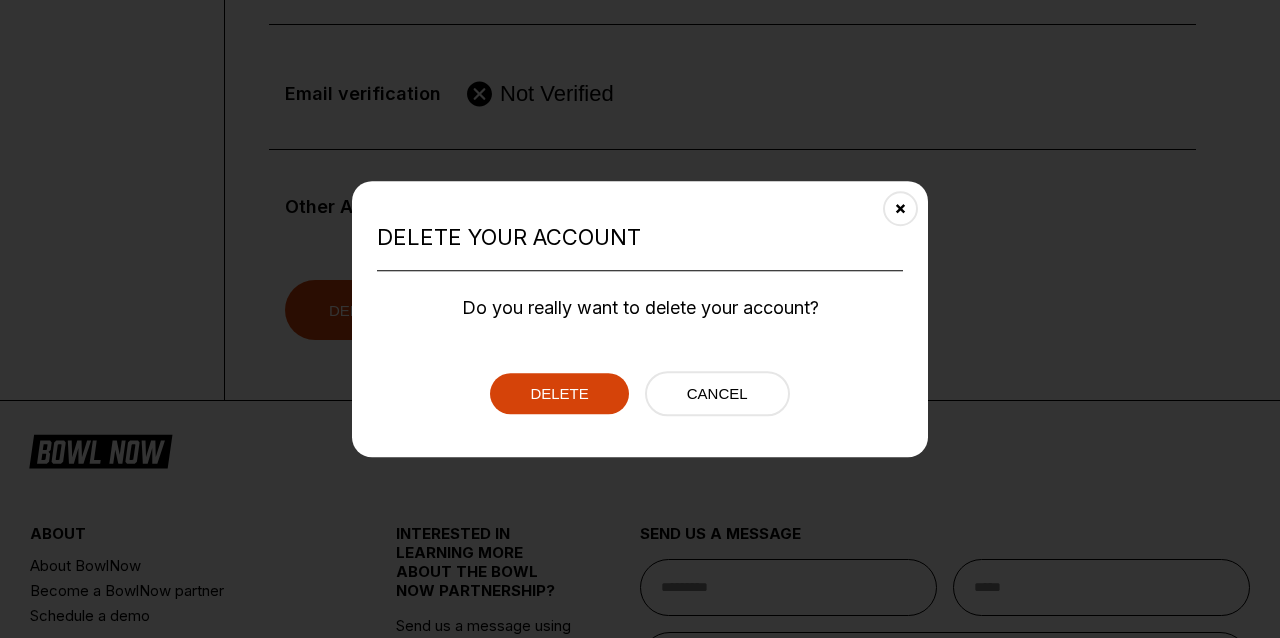 click on "Delete" at bounding box center [559, 393] 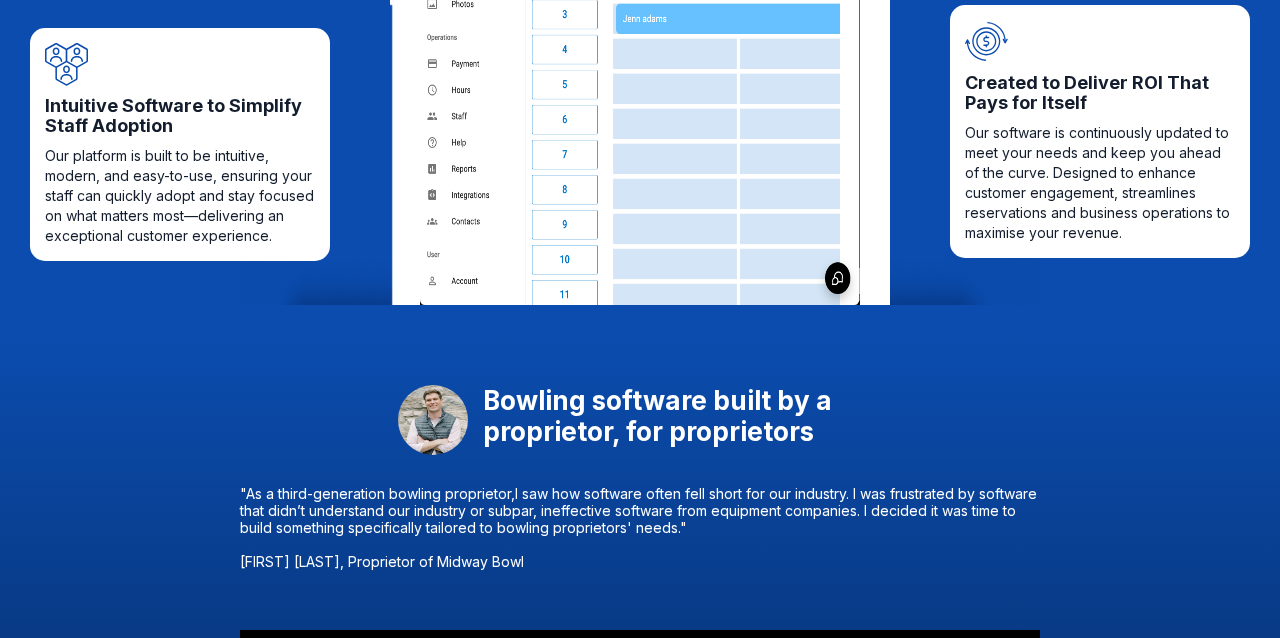 scroll, scrollTop: 0, scrollLeft: 0, axis: both 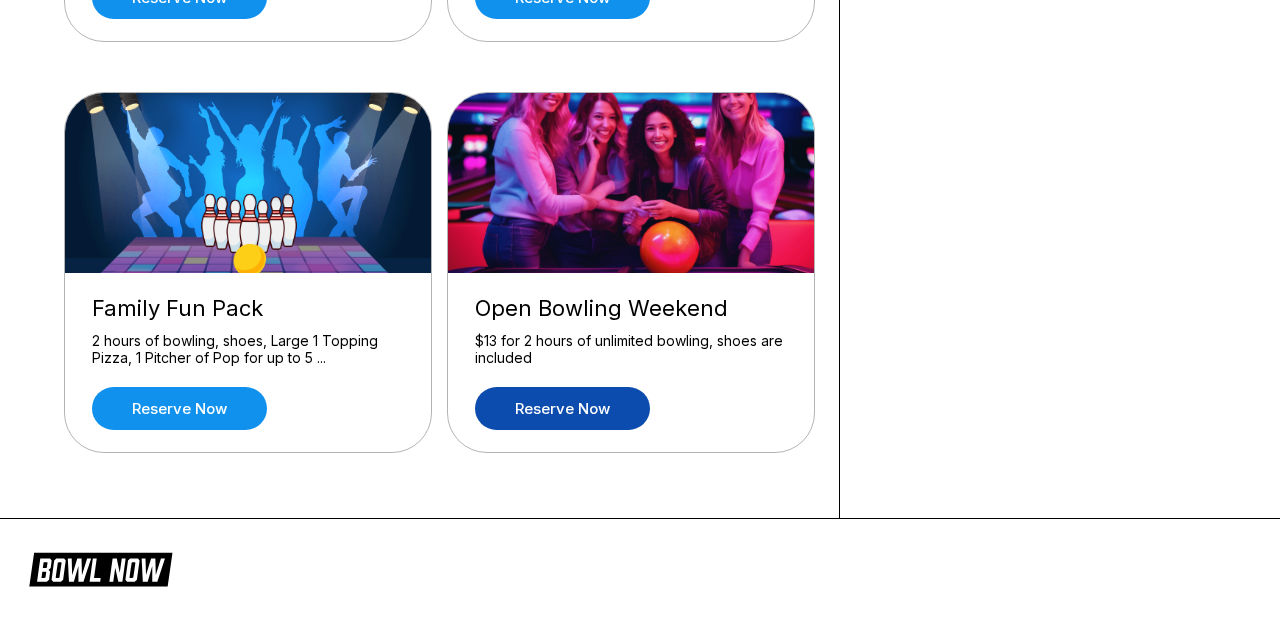 click on "Reserve now" at bounding box center [562, 408] 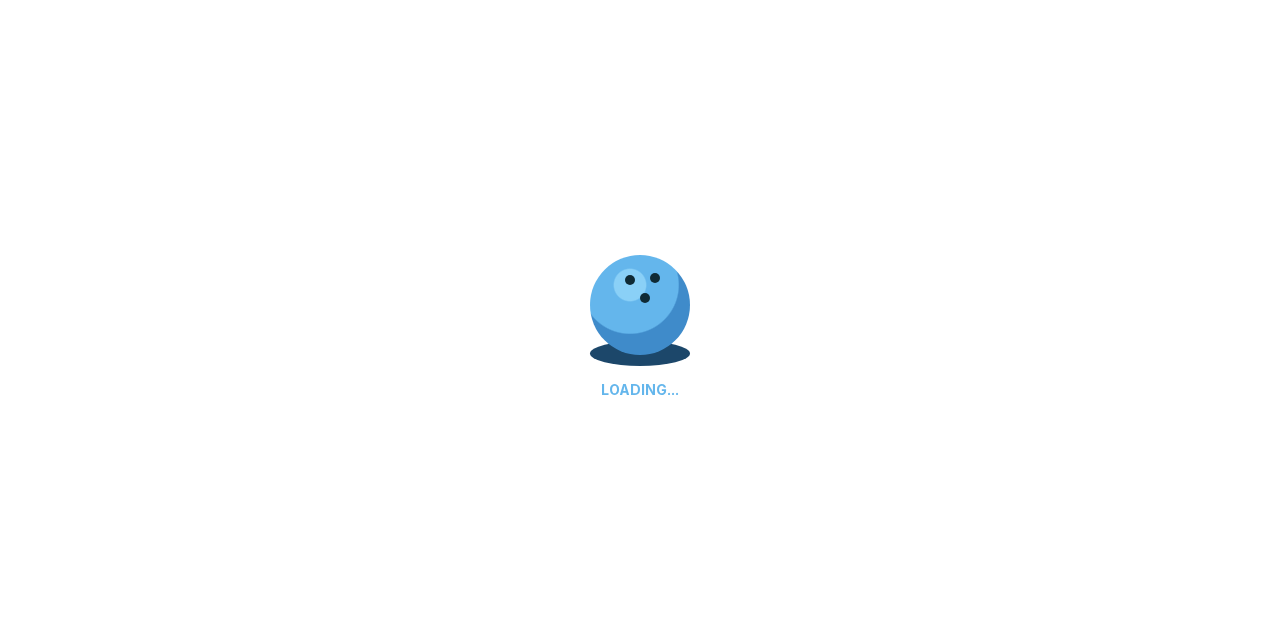scroll, scrollTop: 0, scrollLeft: 0, axis: both 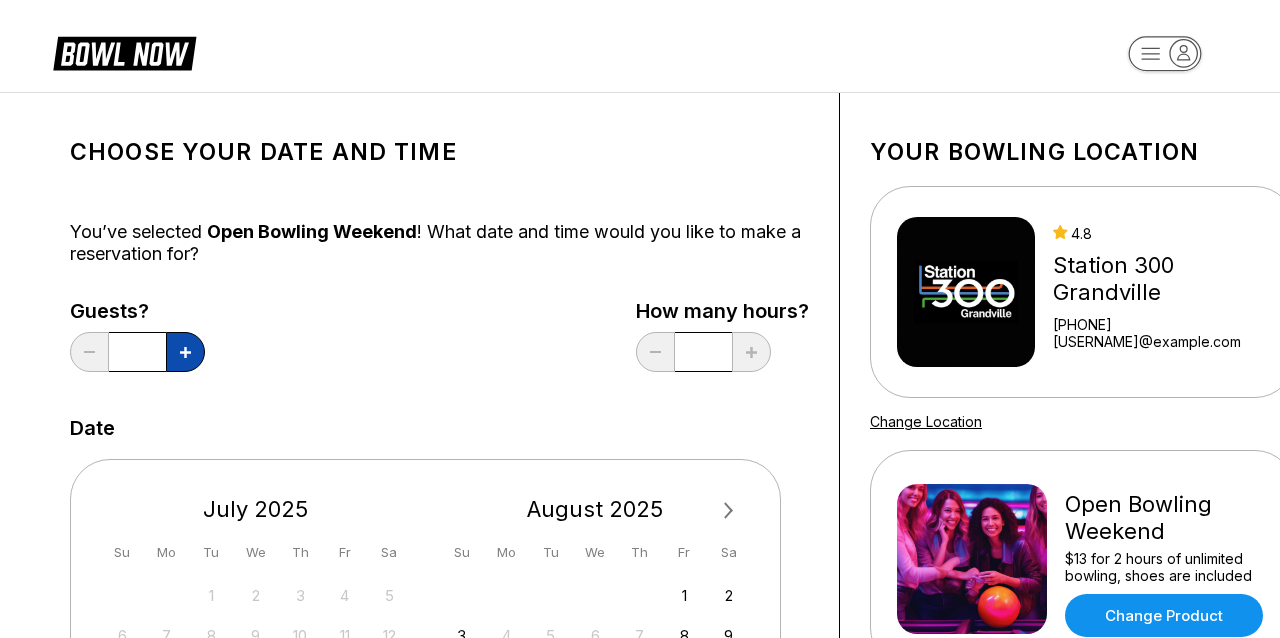 click 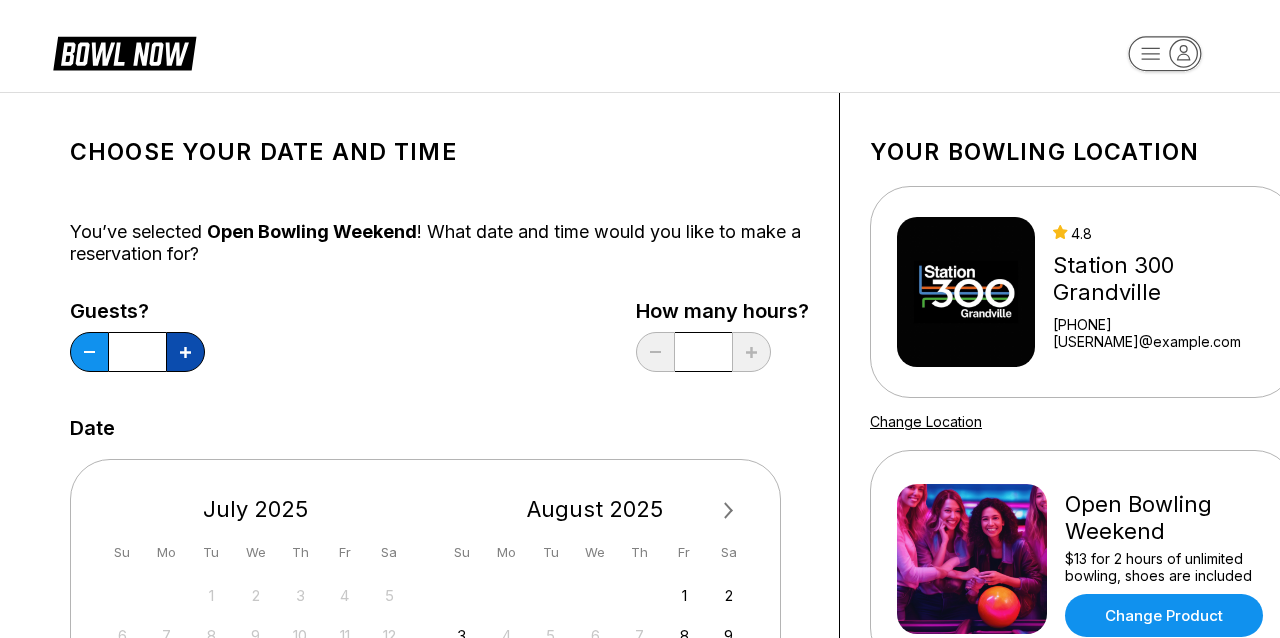 click 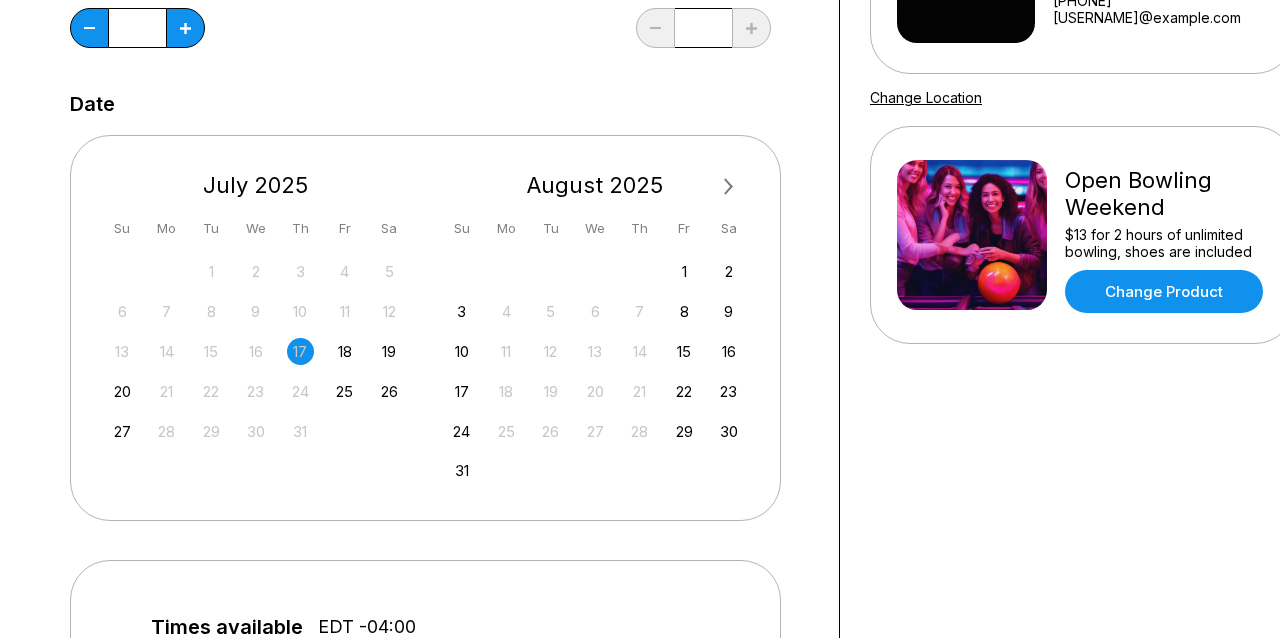 scroll, scrollTop: 345, scrollLeft: 0, axis: vertical 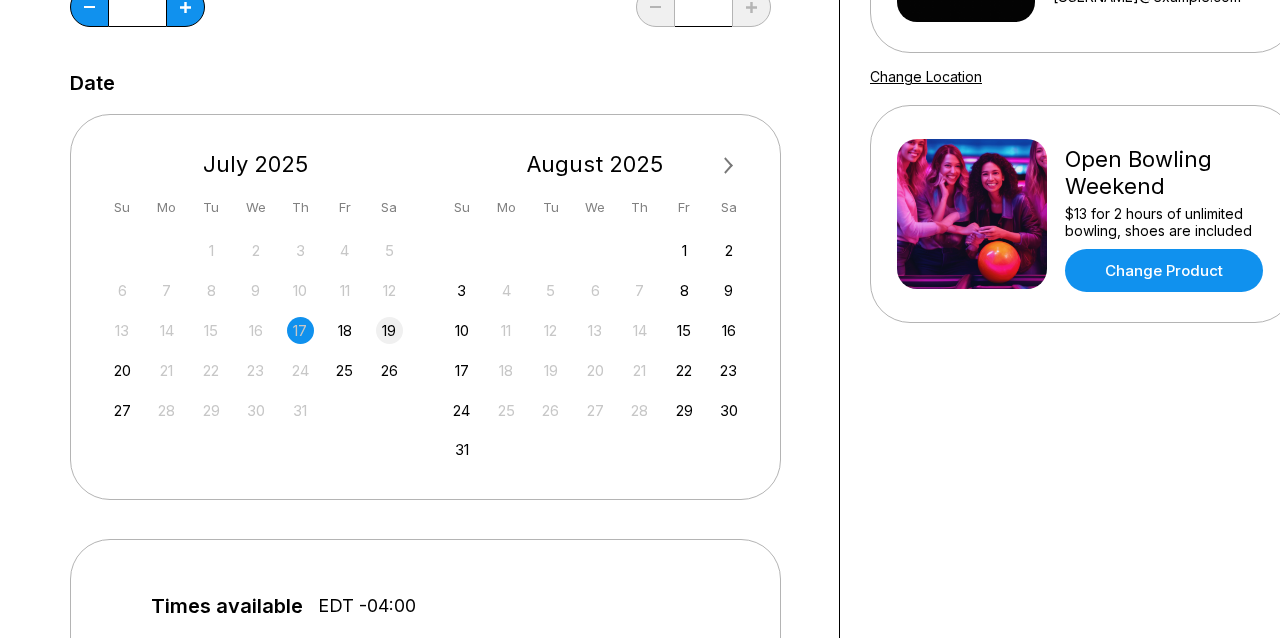 click on "19" at bounding box center (389, 330) 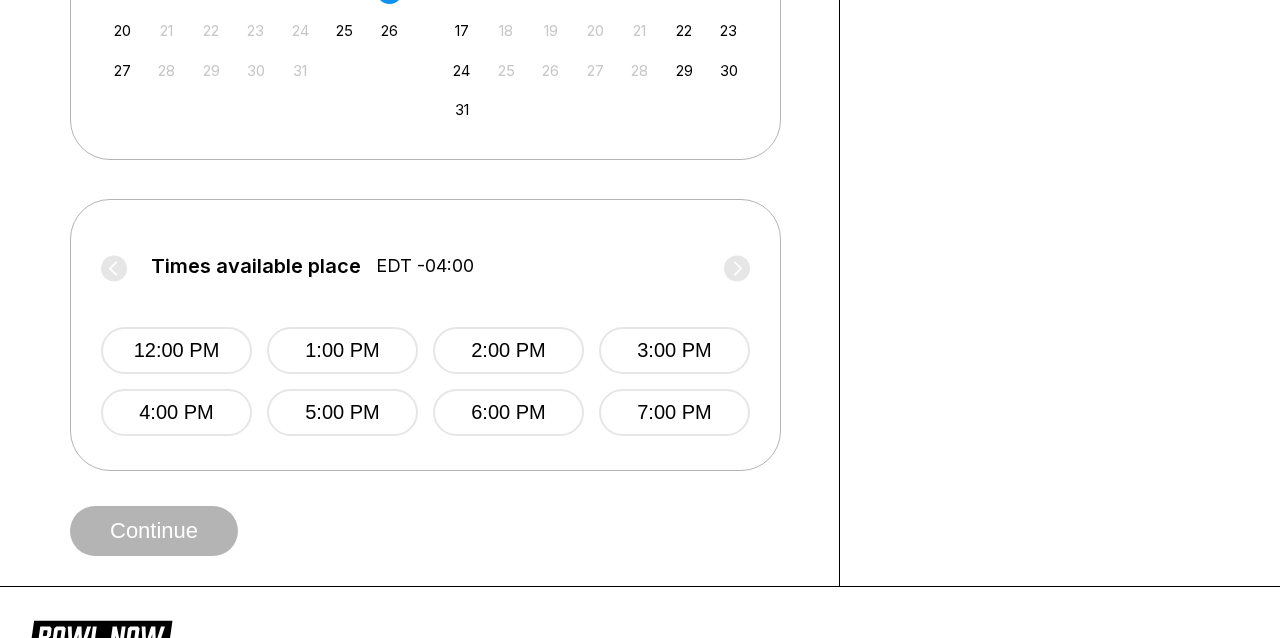 scroll, scrollTop: 709, scrollLeft: 0, axis: vertical 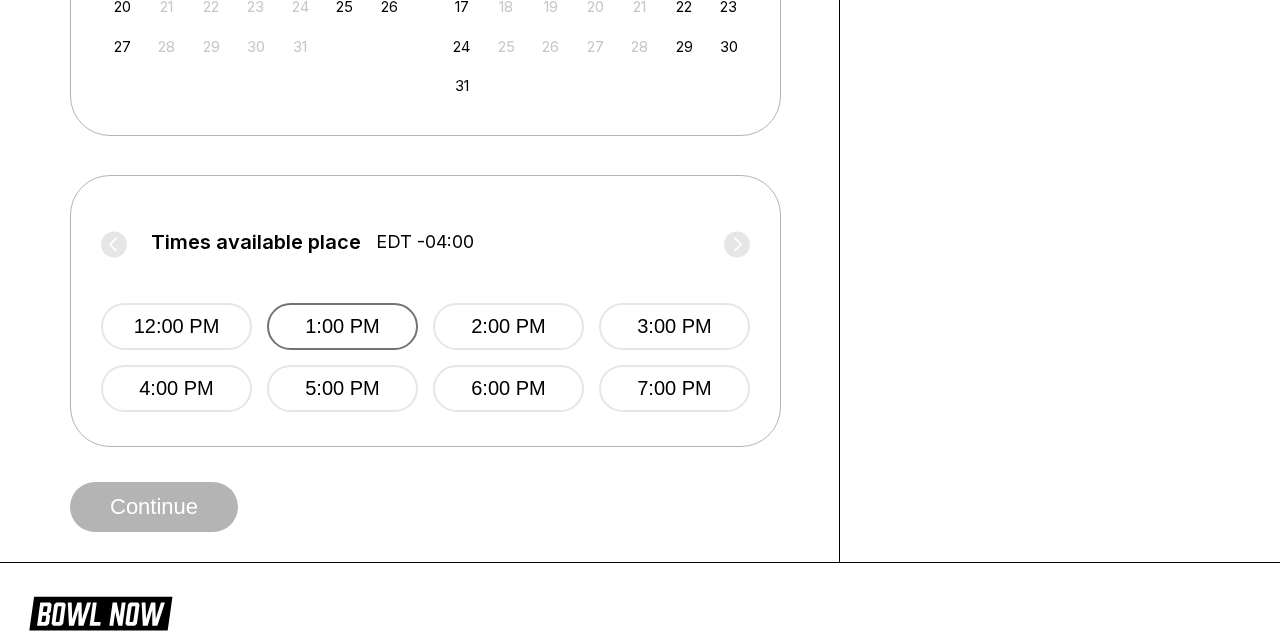 click on "1:00 PM" at bounding box center (342, 326) 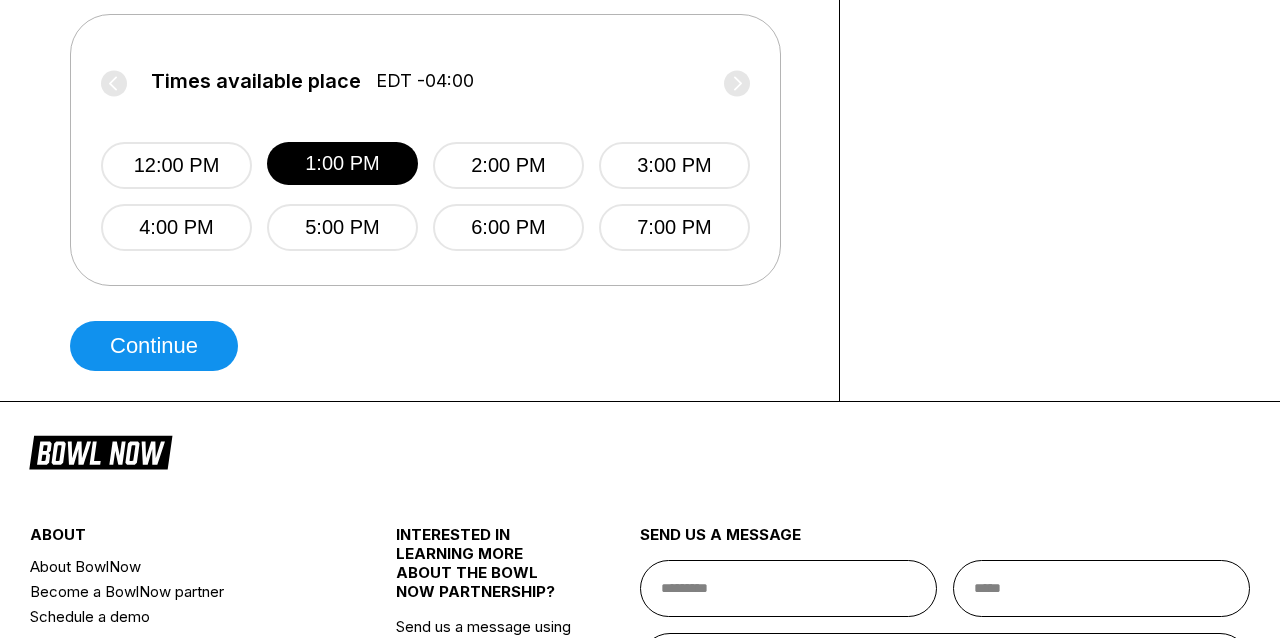 scroll, scrollTop: 1005, scrollLeft: 0, axis: vertical 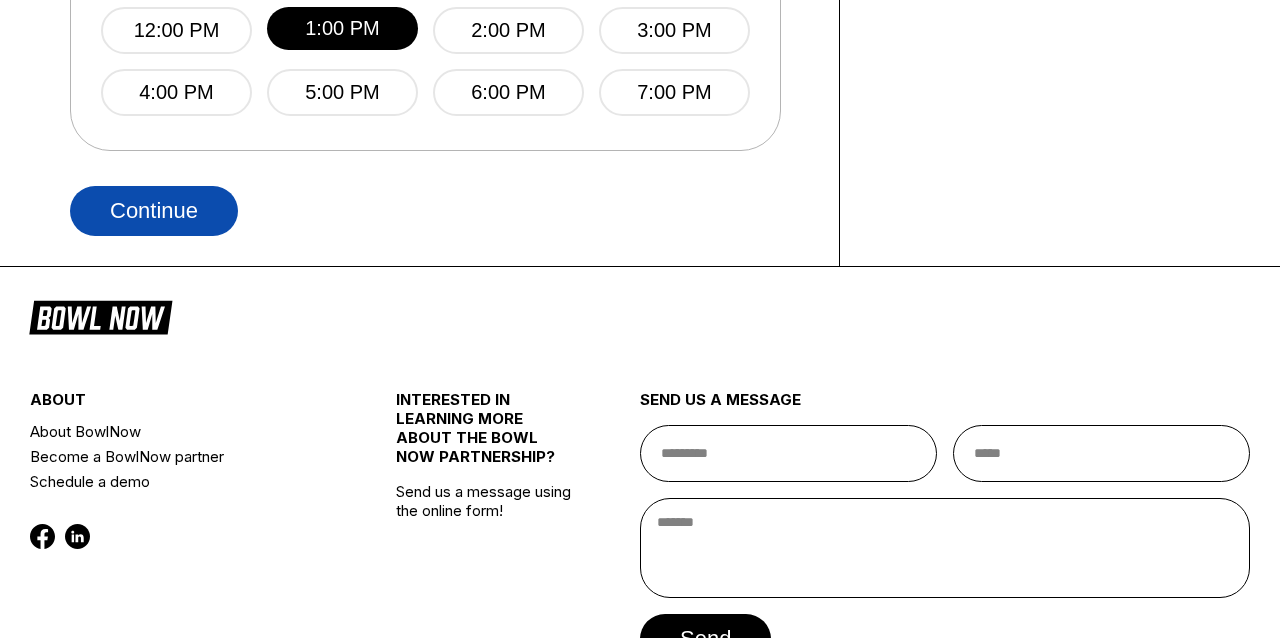 click on "Continue" at bounding box center (154, 211) 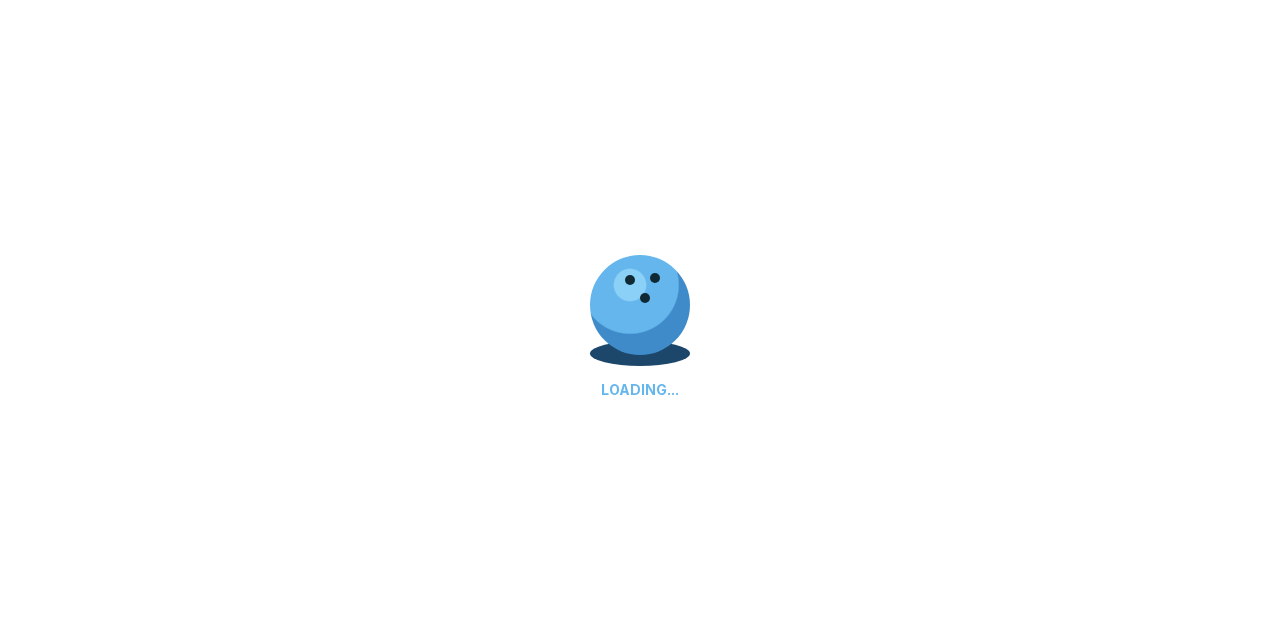 select on "**" 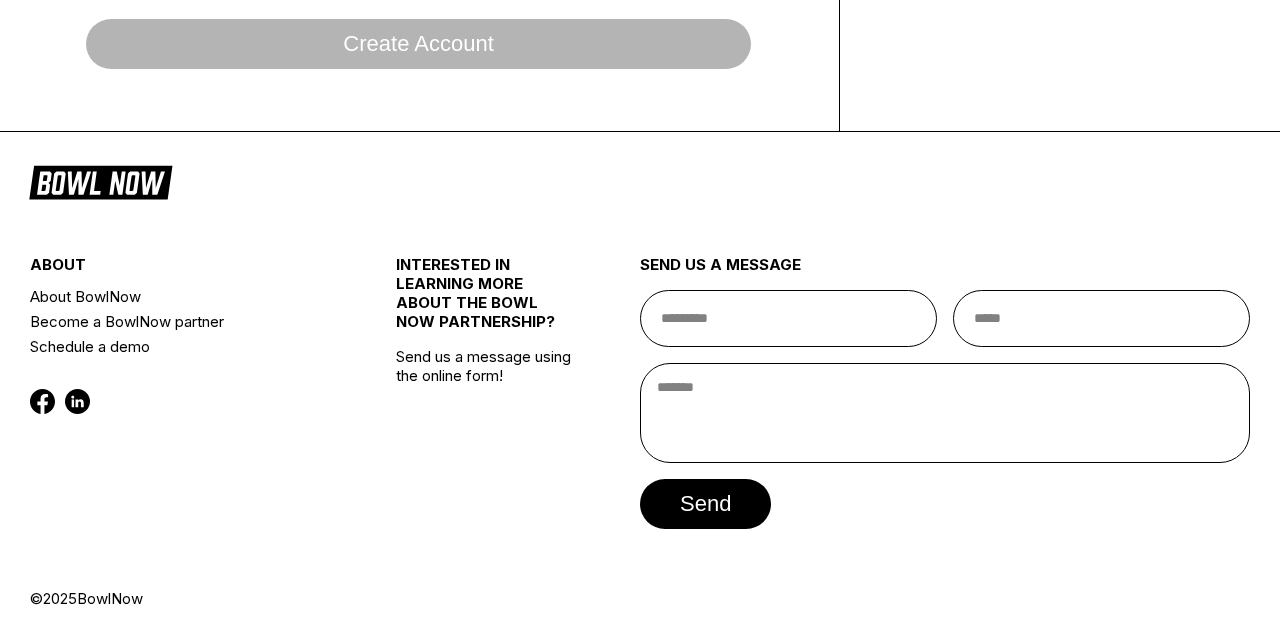 scroll, scrollTop: 0, scrollLeft: 0, axis: both 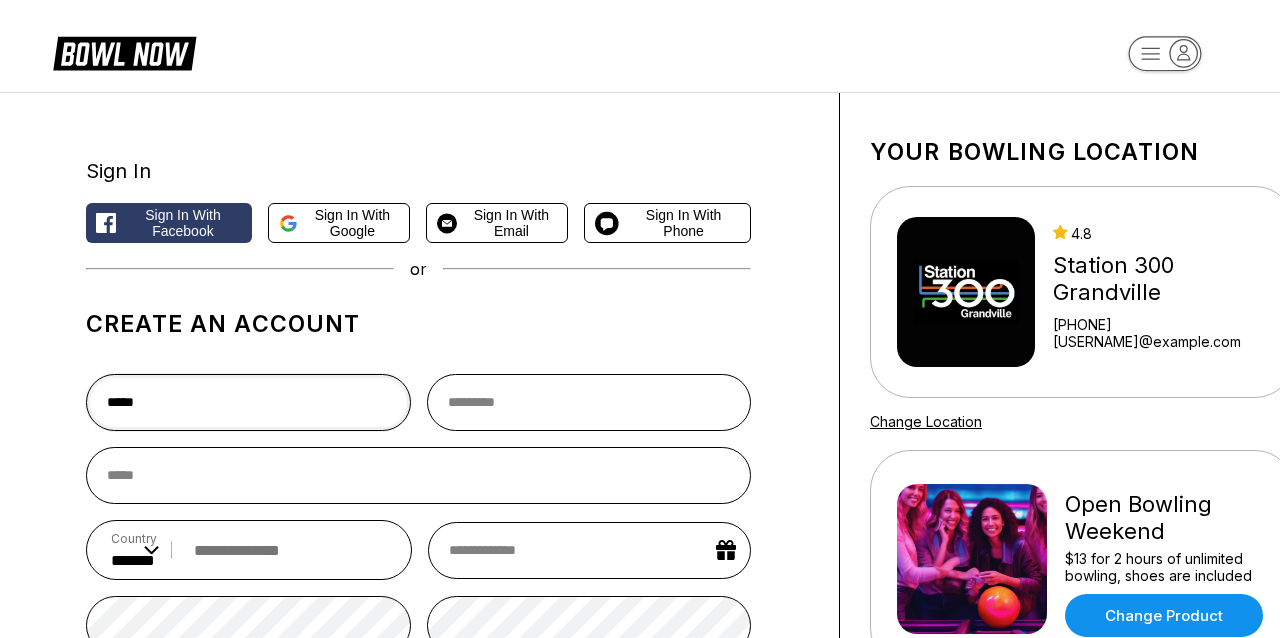 type on "*****" 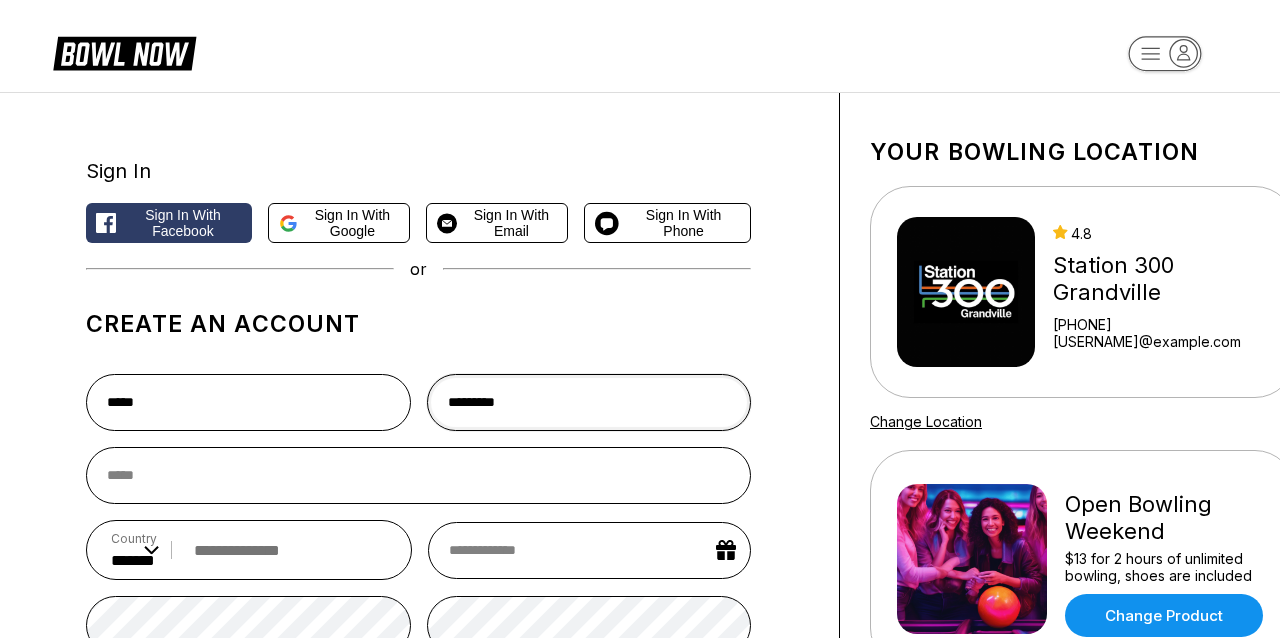 type on "*********" 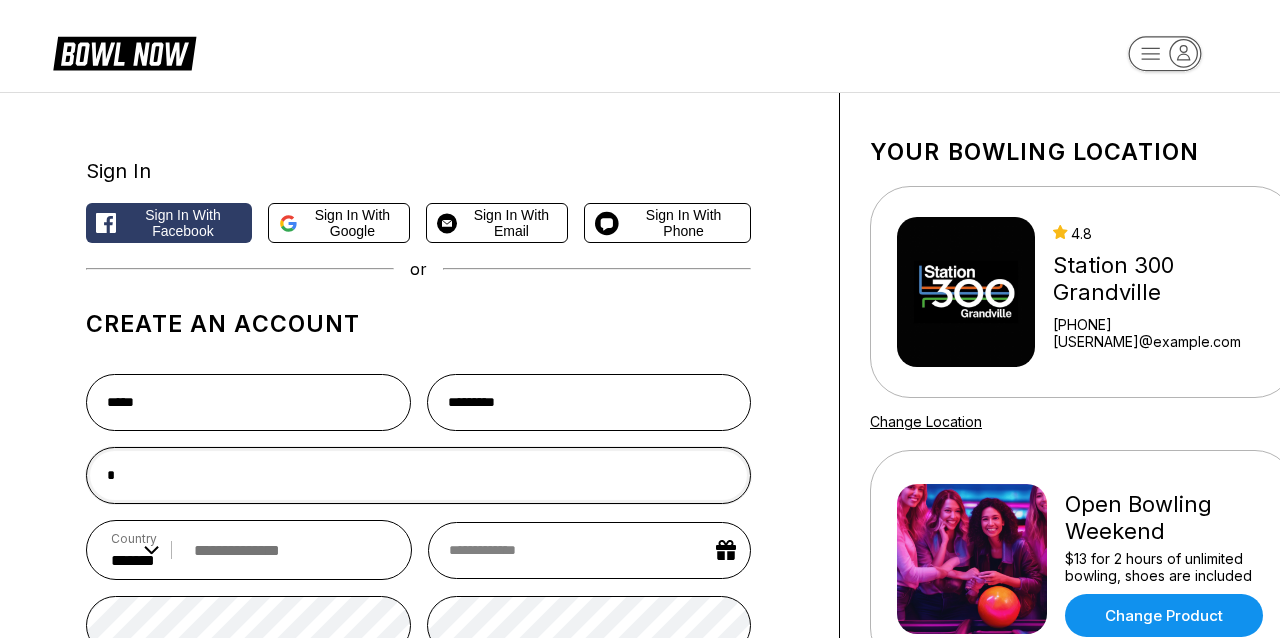 type on "**" 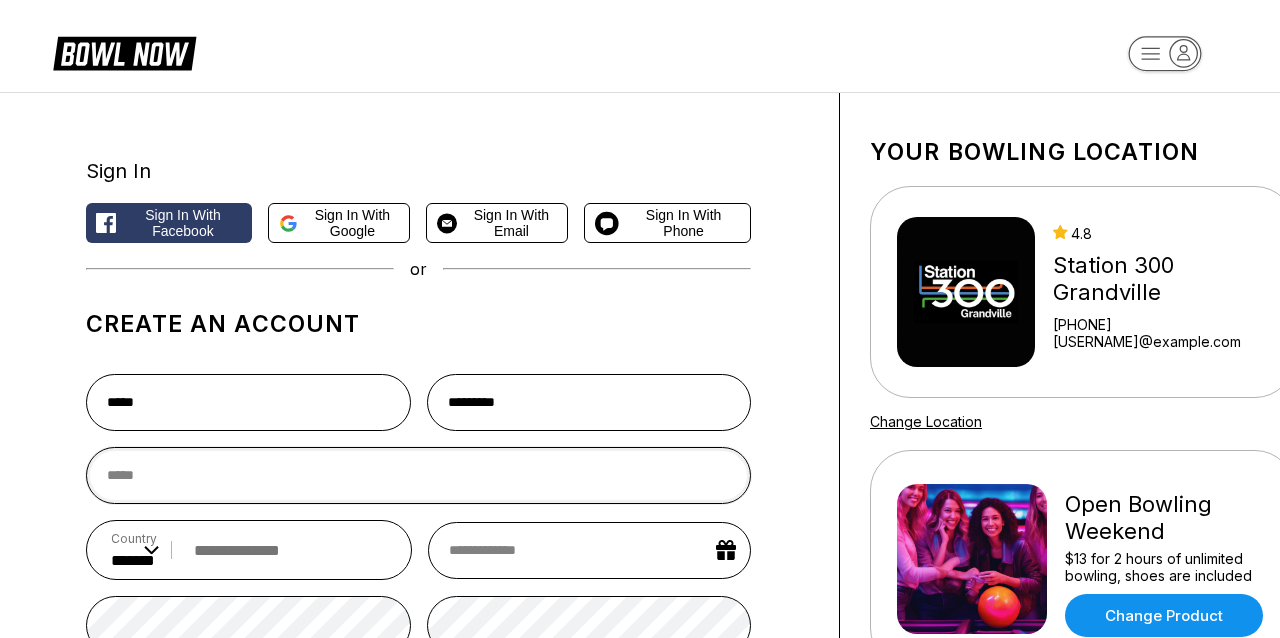 type on "**********" 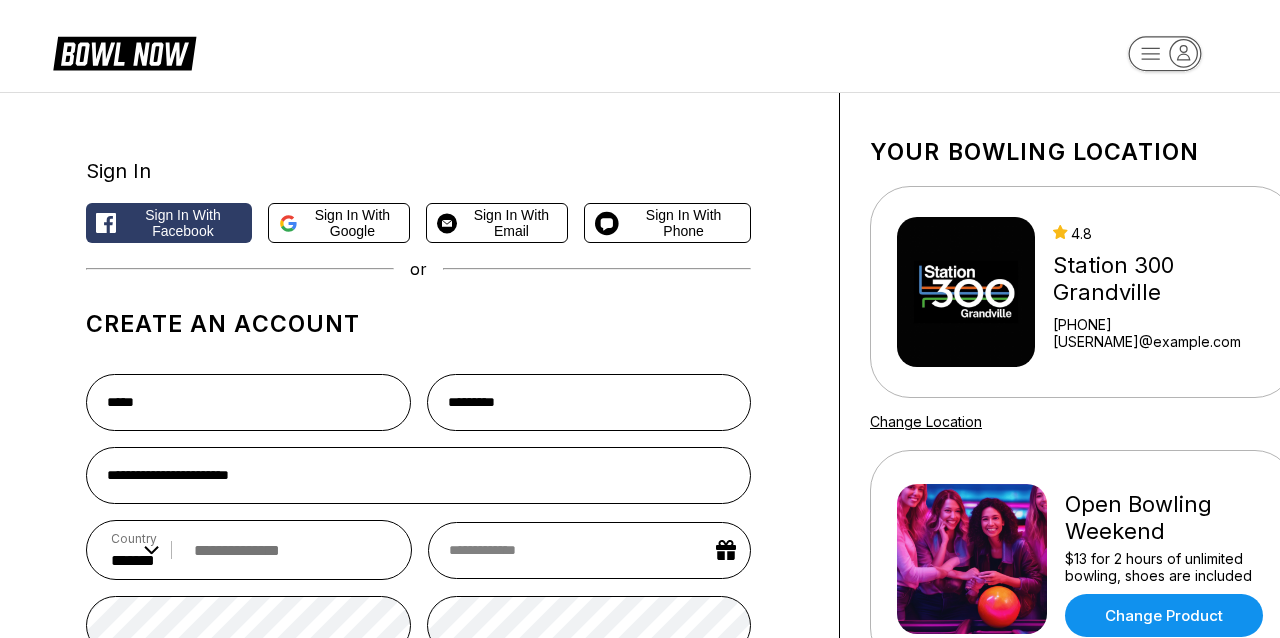 click at bounding box center (285, 550) 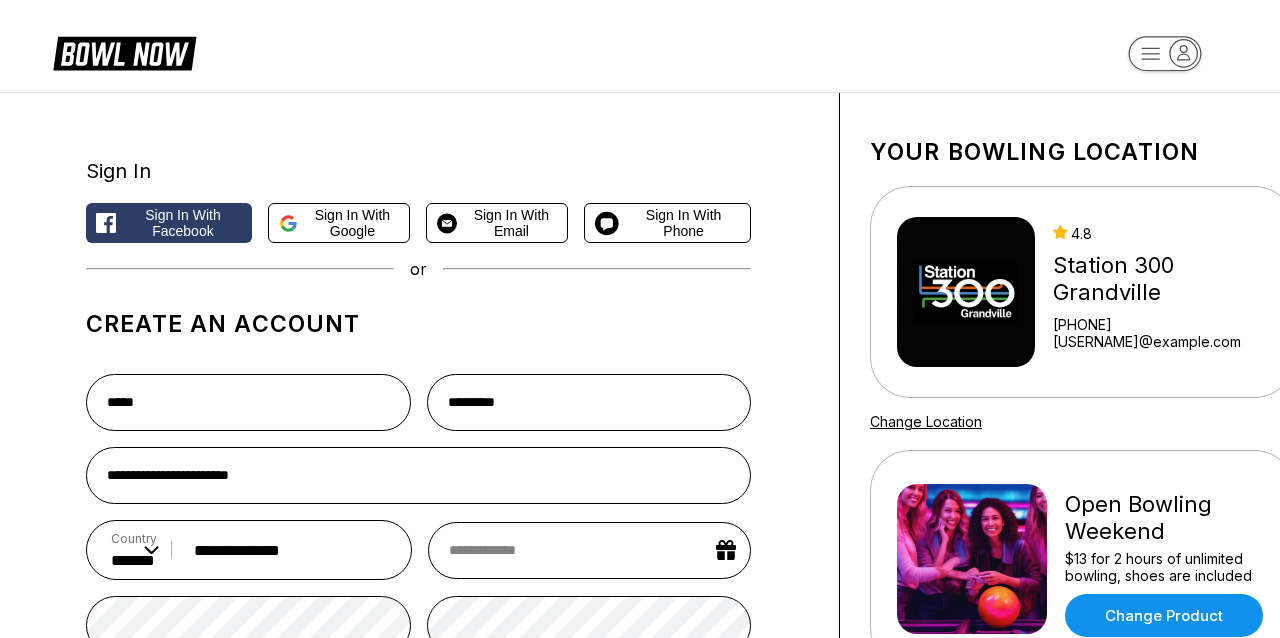 type on "**********" 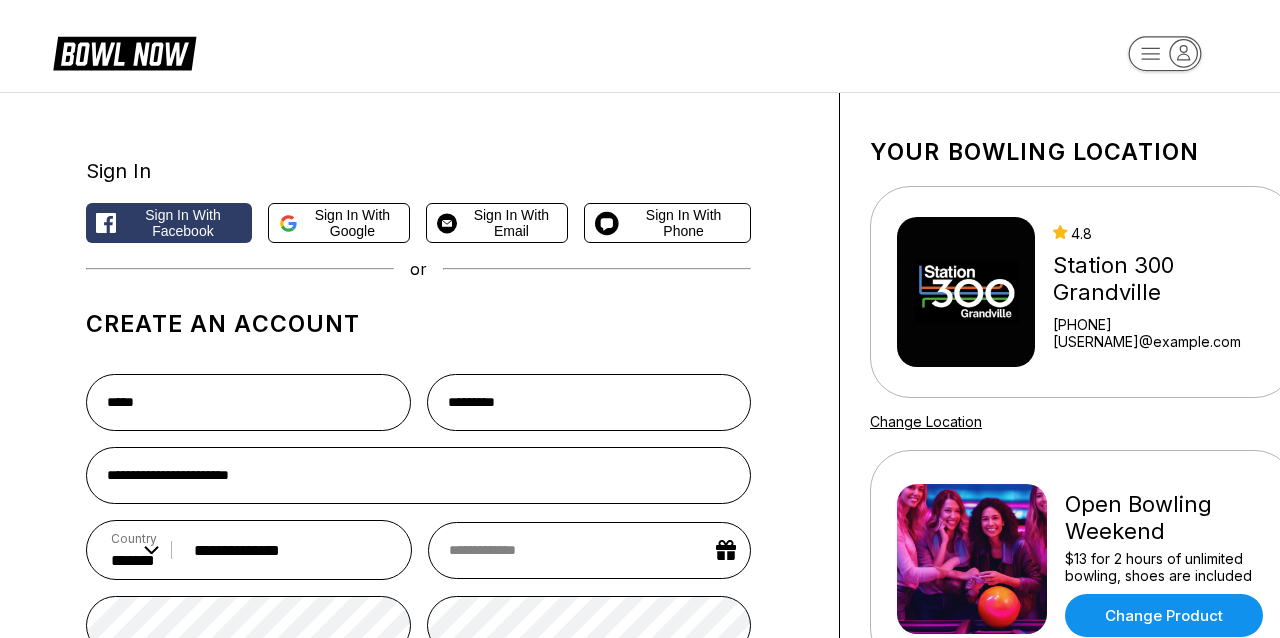 select on "*" 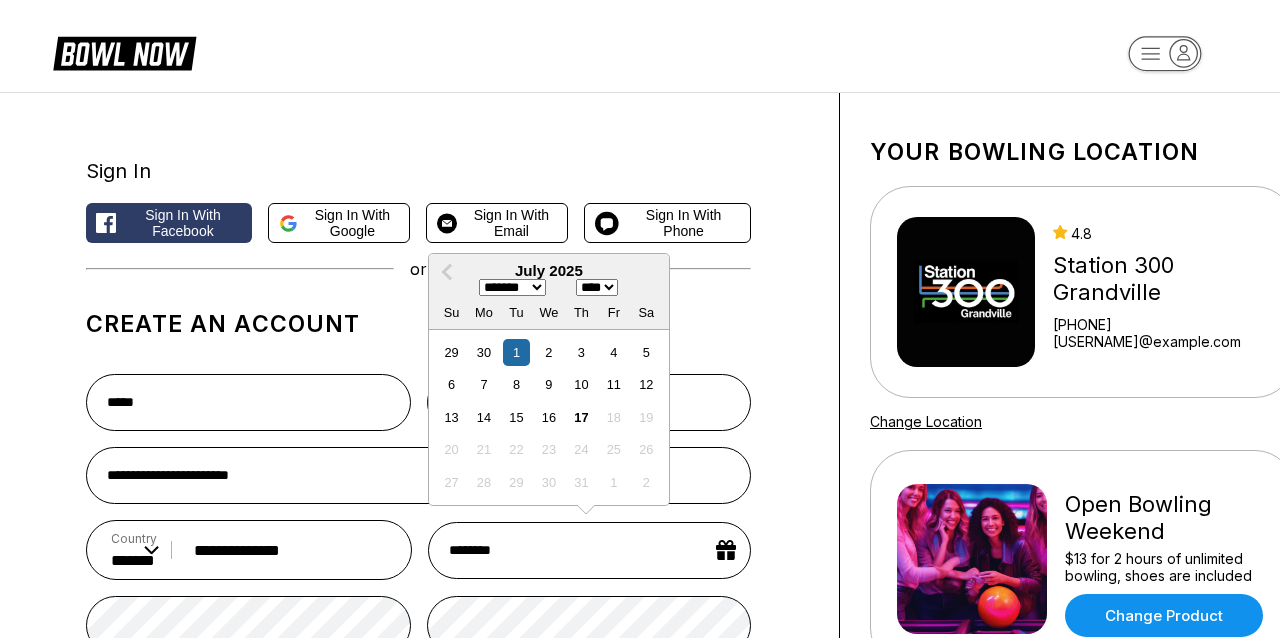 click on "********" at bounding box center [589, 550] 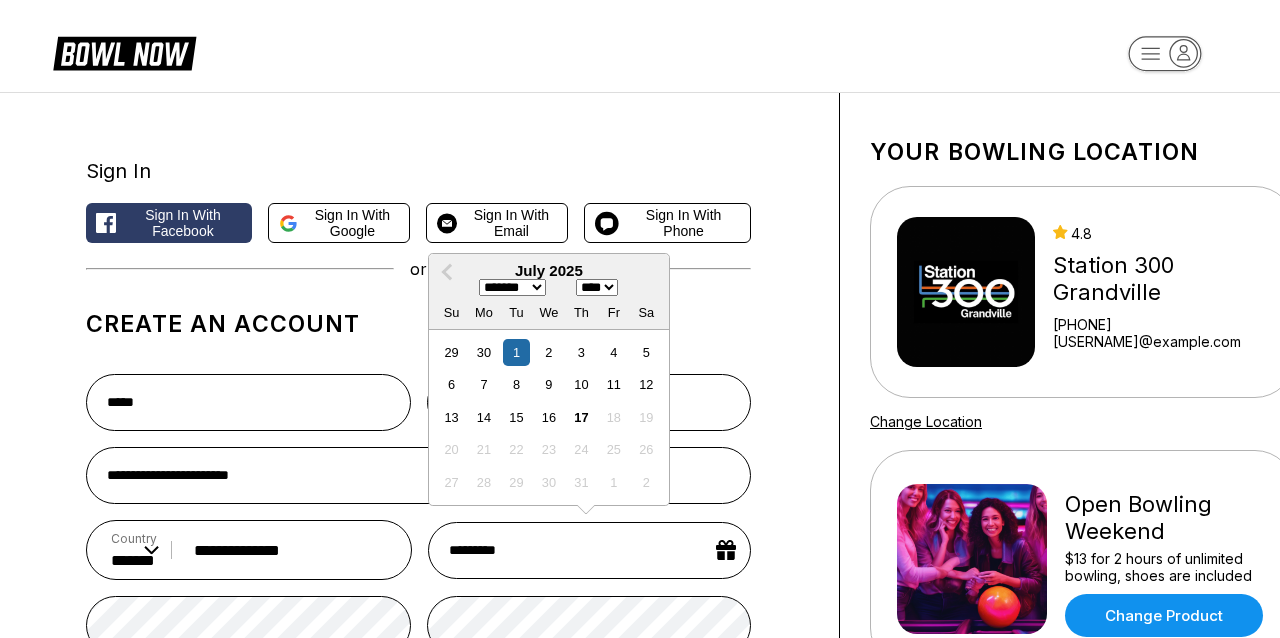 click on "*********" at bounding box center [589, 550] 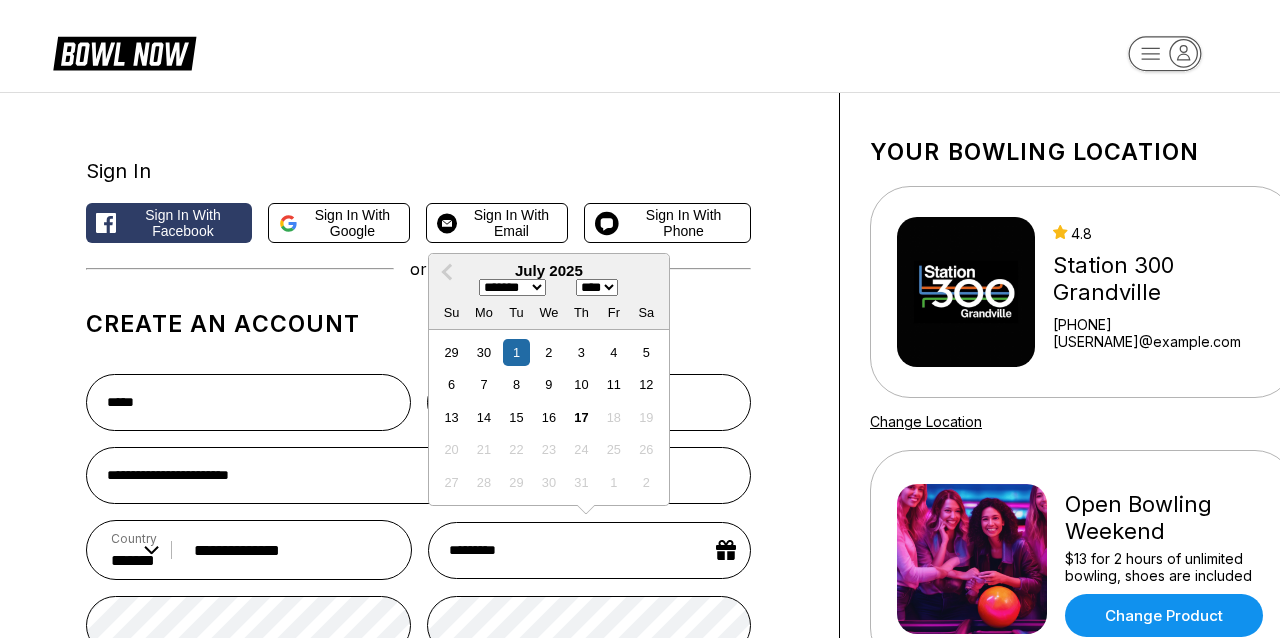 type on "**********" 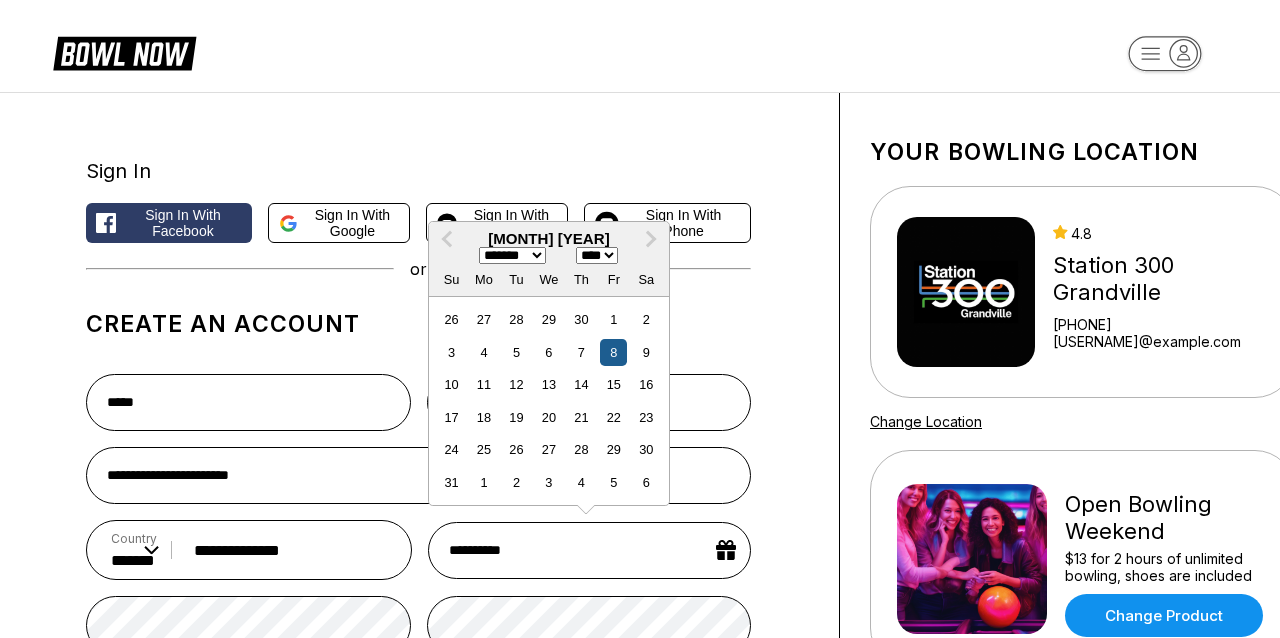 type on "**********" 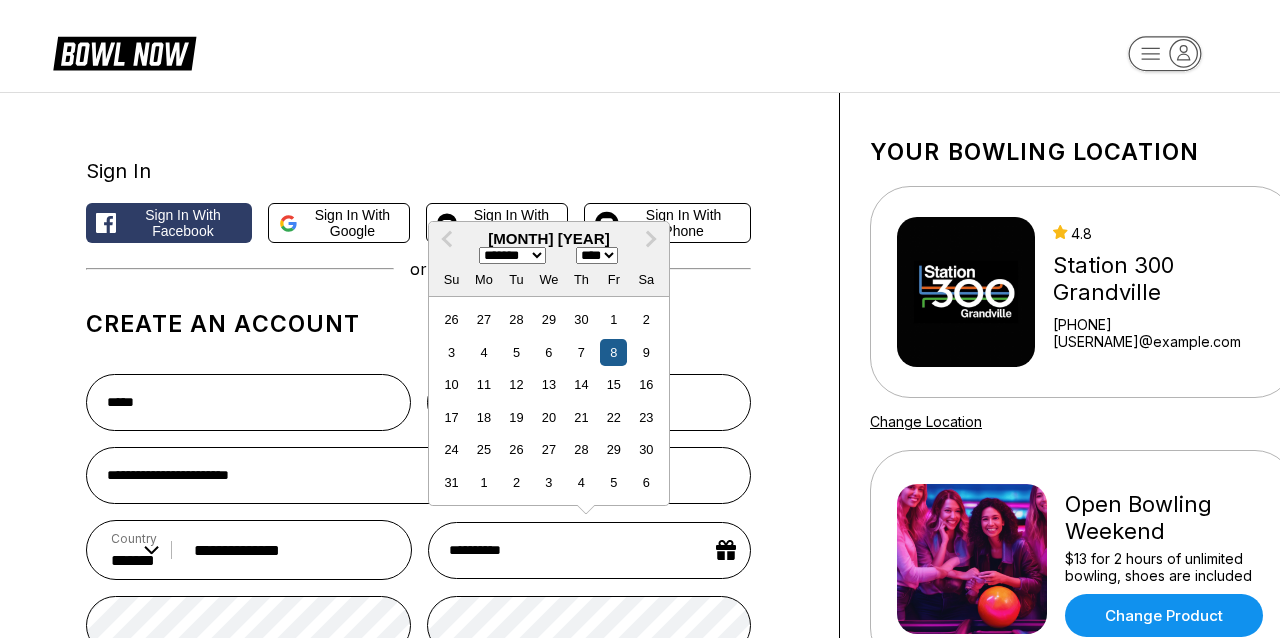 click on "8" at bounding box center (613, 352) 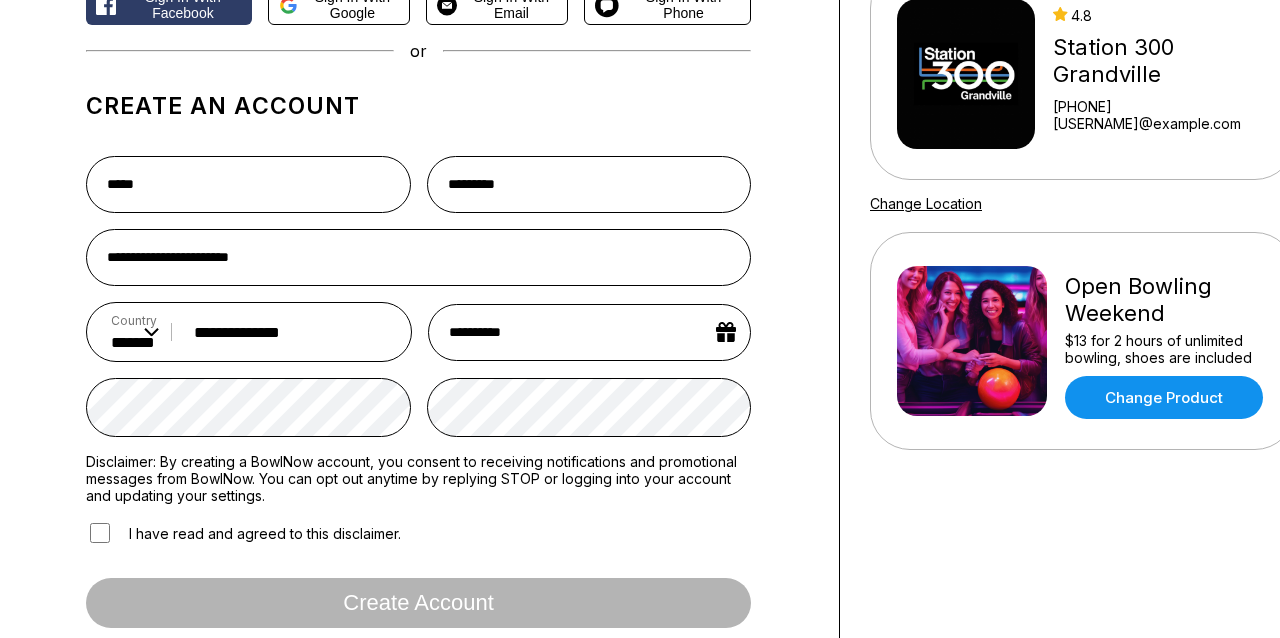 scroll, scrollTop: 232, scrollLeft: 0, axis: vertical 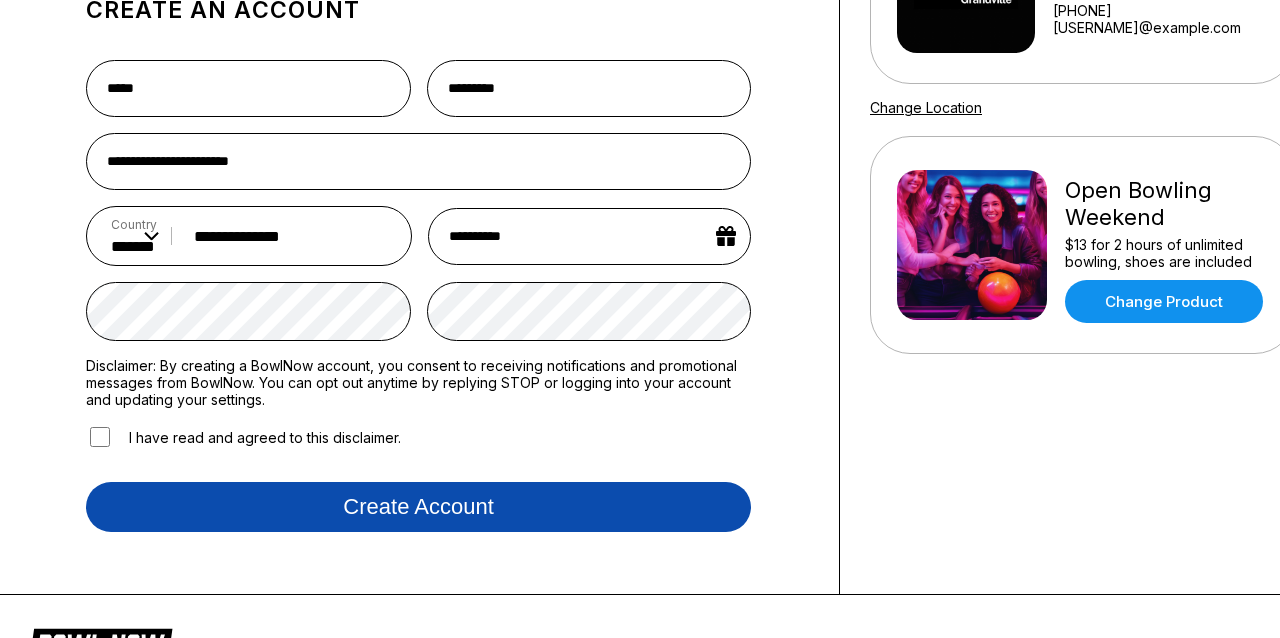 click on "Create account" at bounding box center [418, 507] 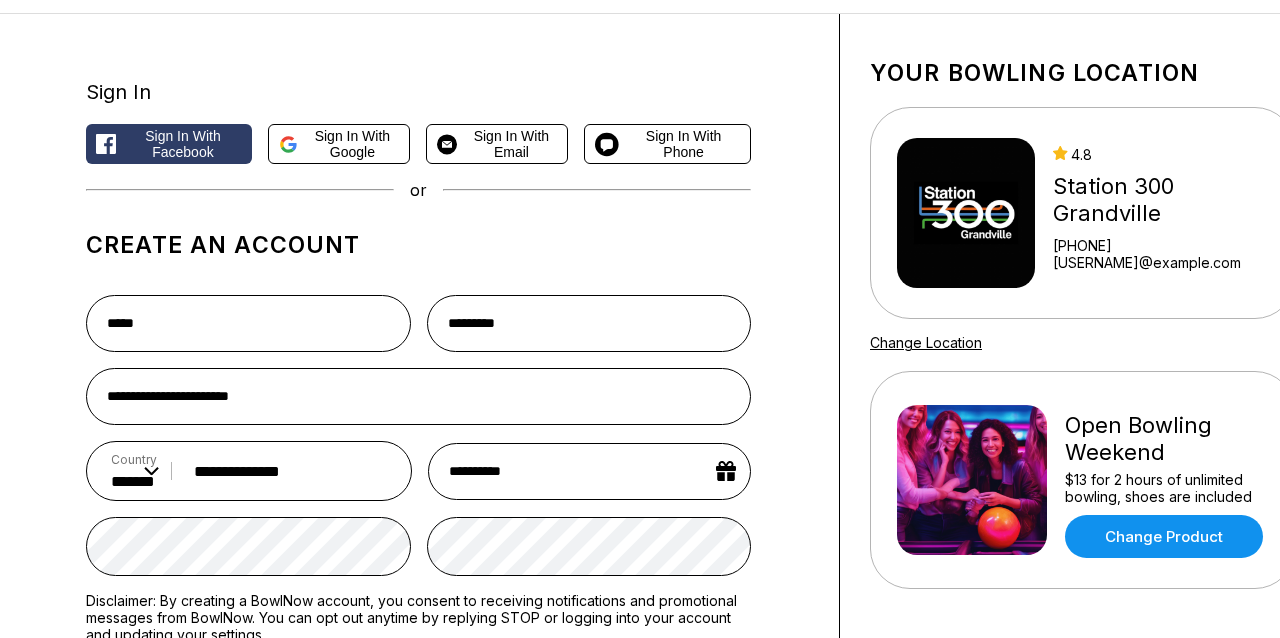 scroll, scrollTop: 76, scrollLeft: 0, axis: vertical 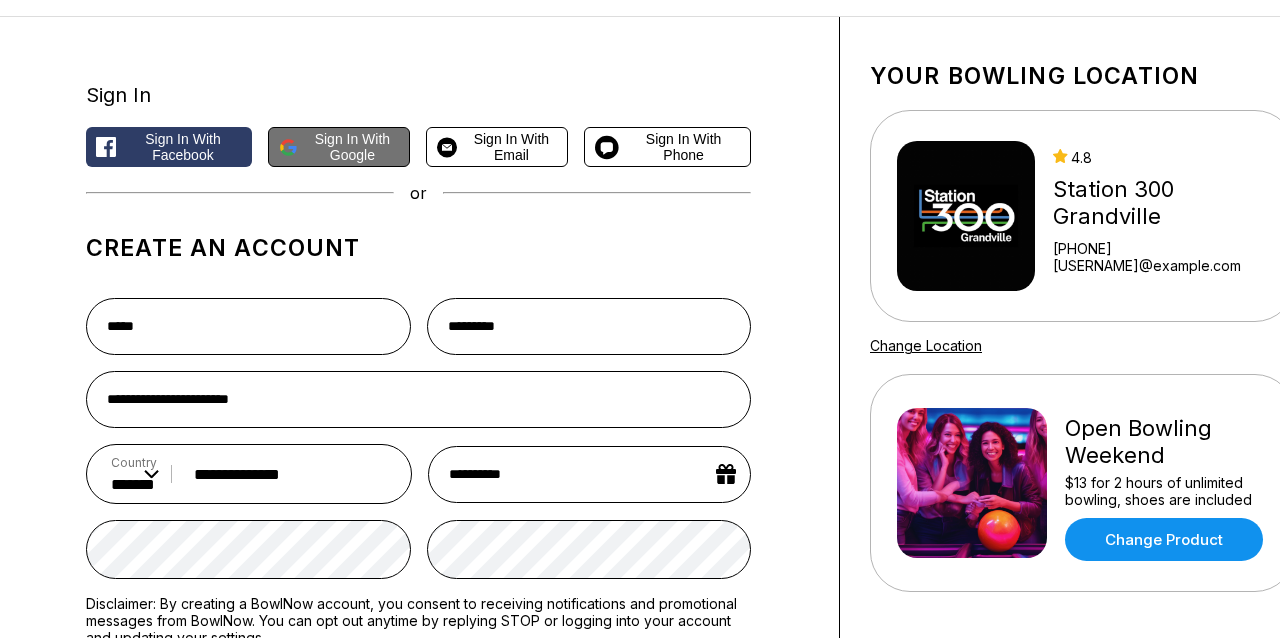 click on "Sign in with Google" at bounding box center [353, 147] 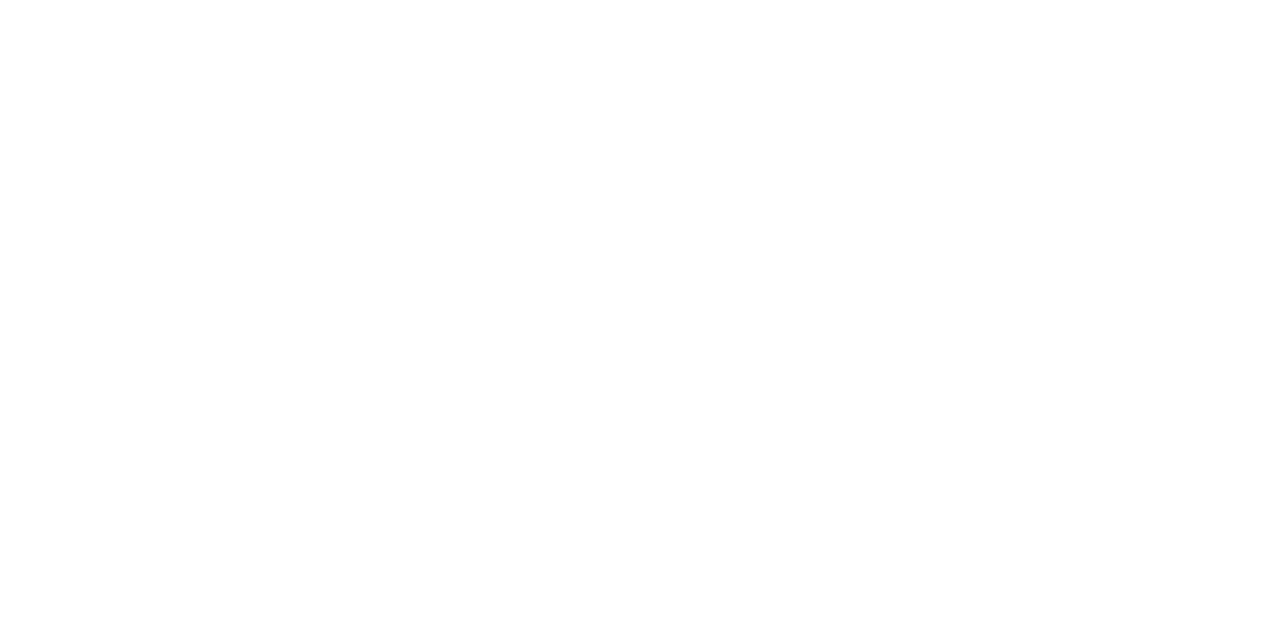 scroll, scrollTop: 0, scrollLeft: 0, axis: both 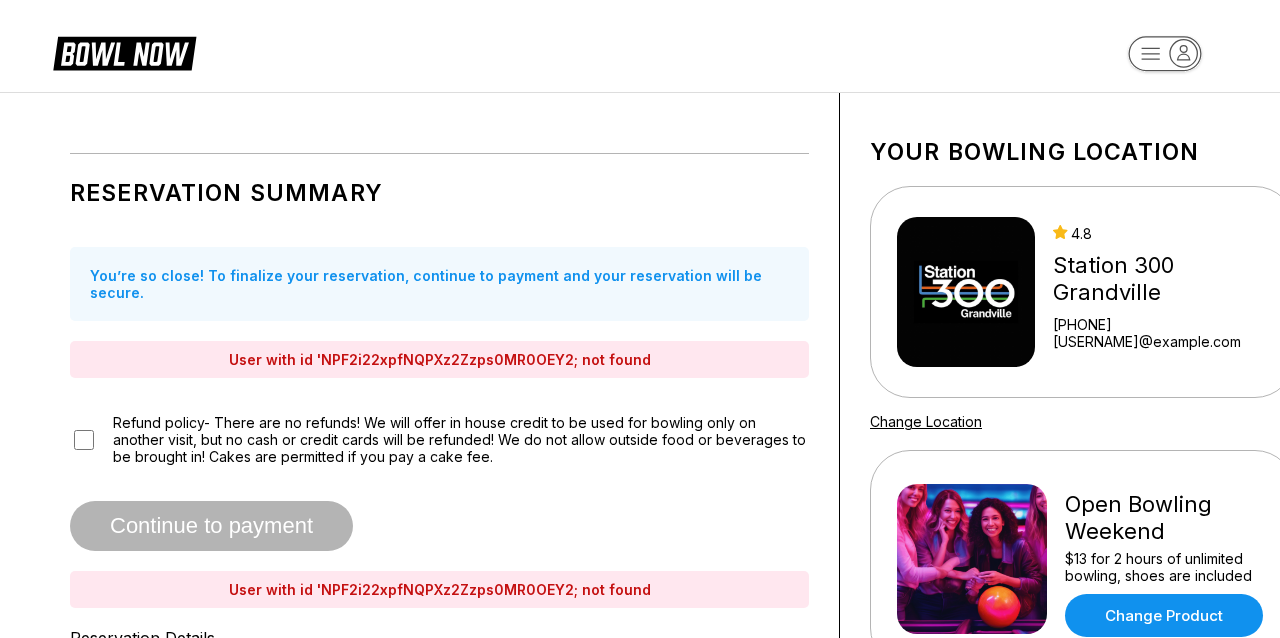 click on "Continue to payment" at bounding box center [211, 527] 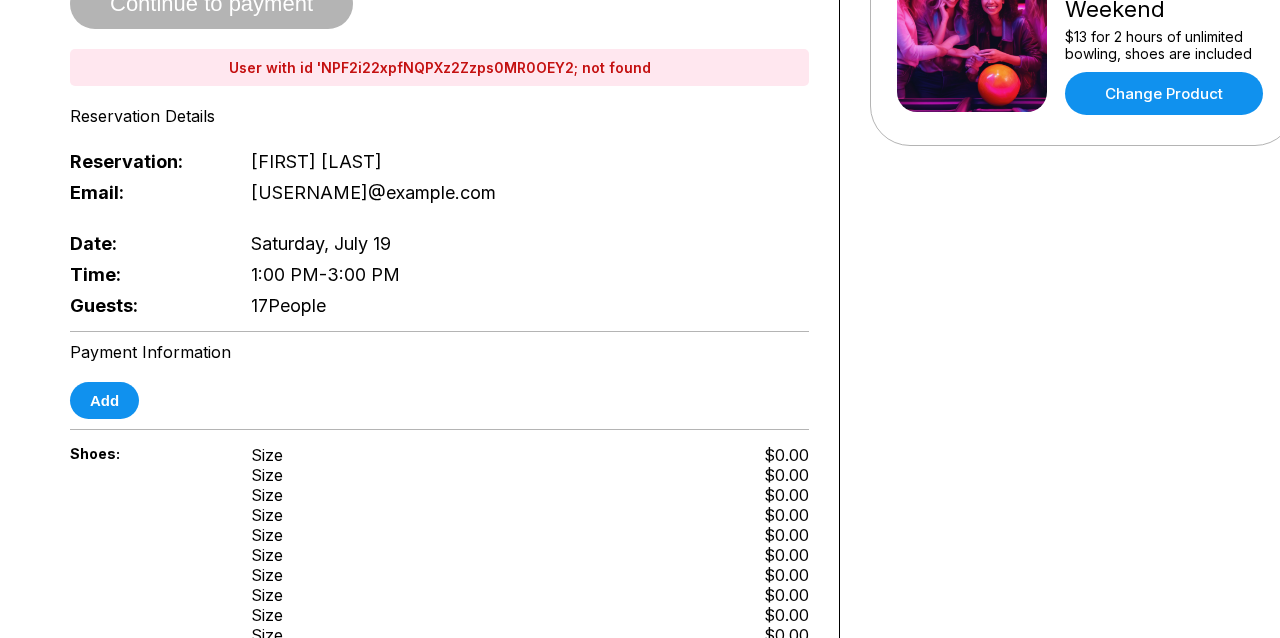 scroll, scrollTop: 523, scrollLeft: 0, axis: vertical 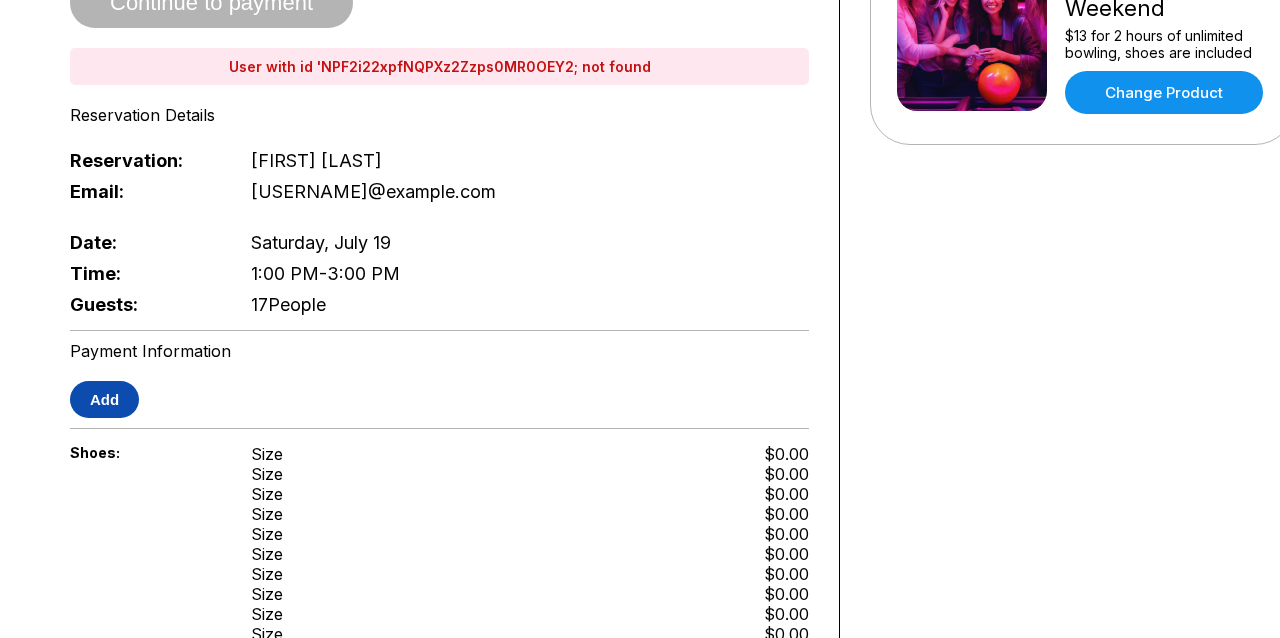 click on "Add" at bounding box center (104, 399) 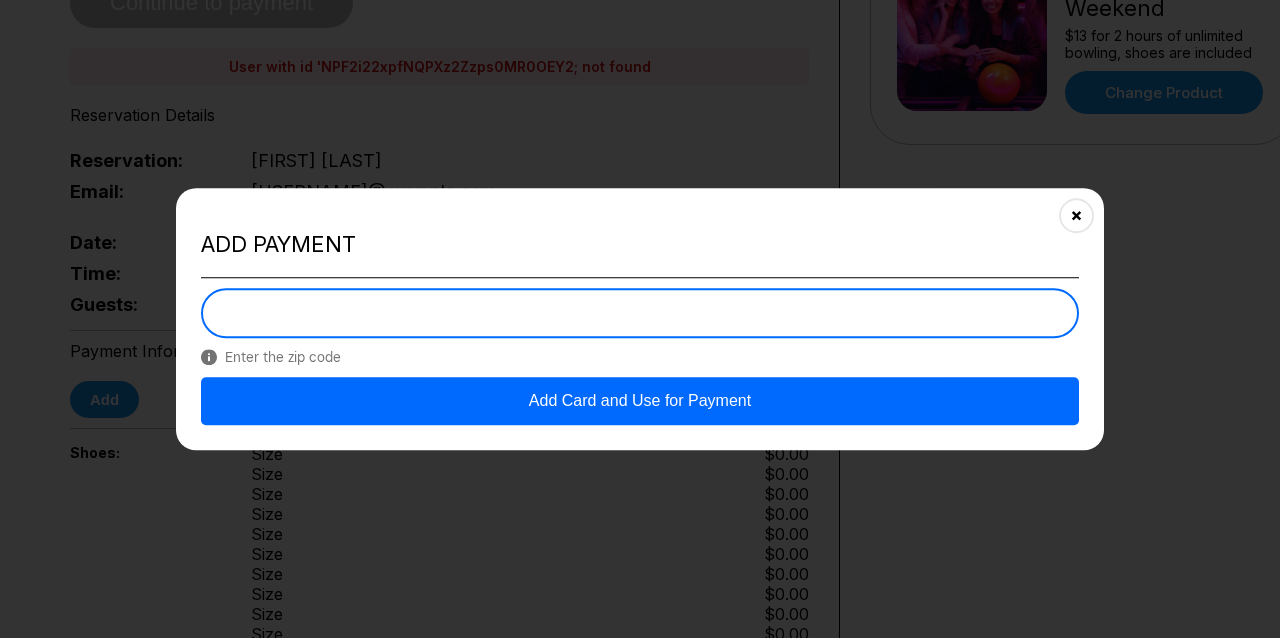 click on "Add payment" at bounding box center [640, 245] 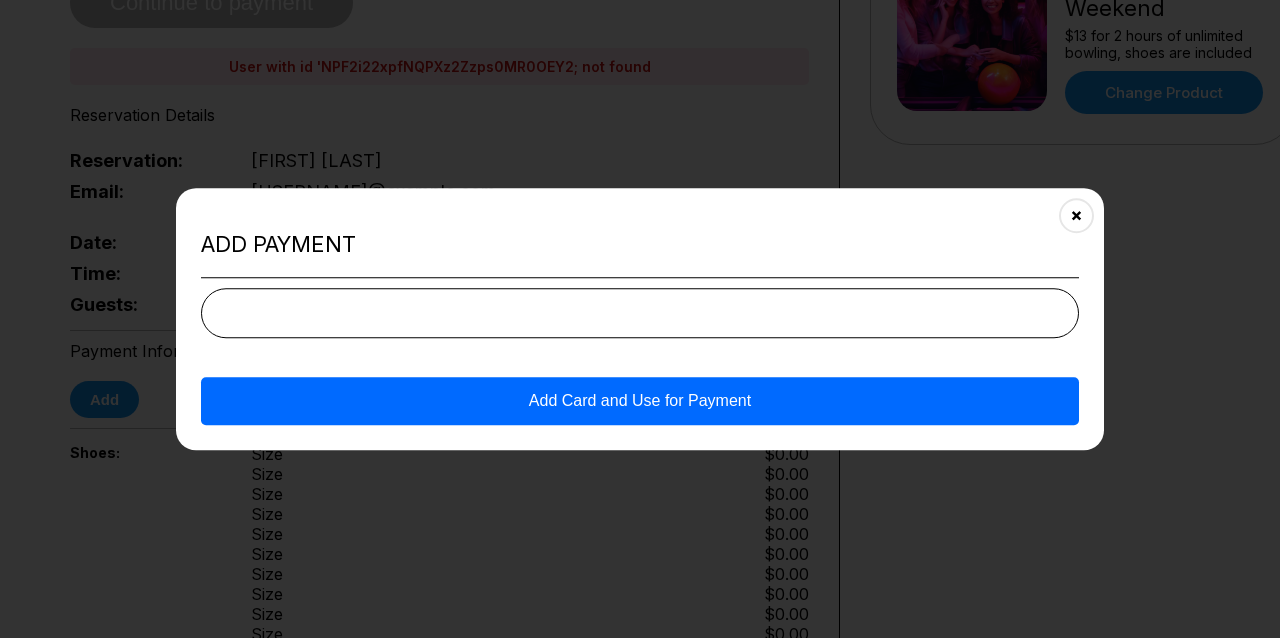 click on "Add Card and Use for Payment" at bounding box center [640, 401] 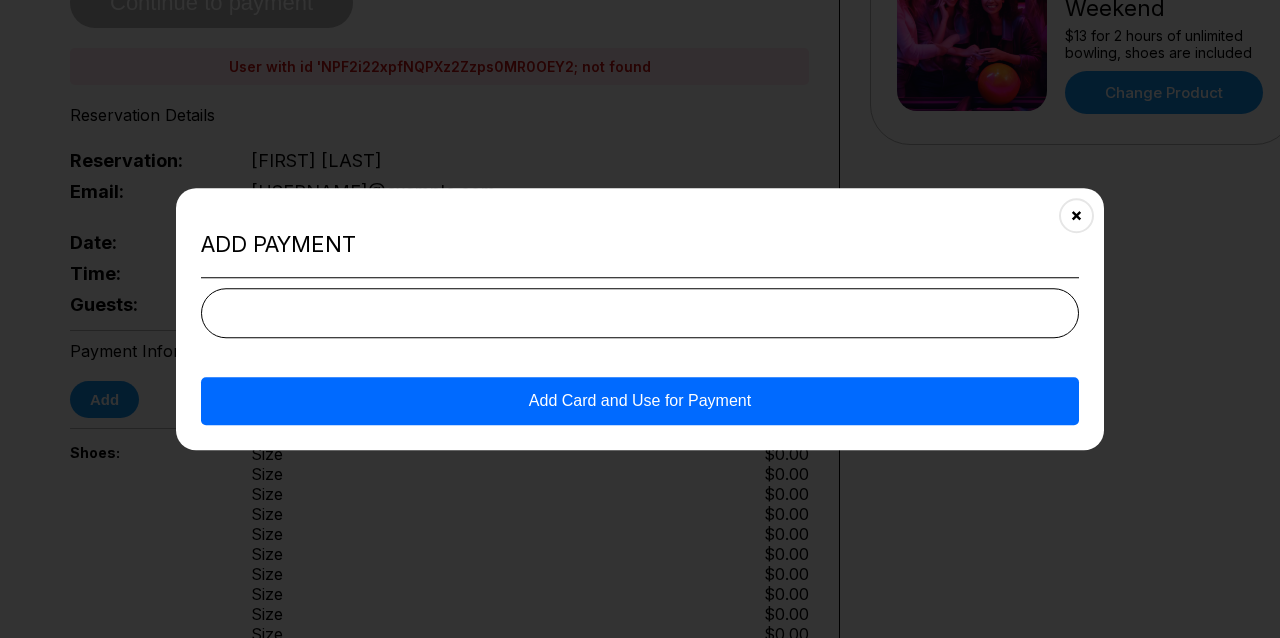 click on "Add Card and Use for Payment" at bounding box center [640, 401] 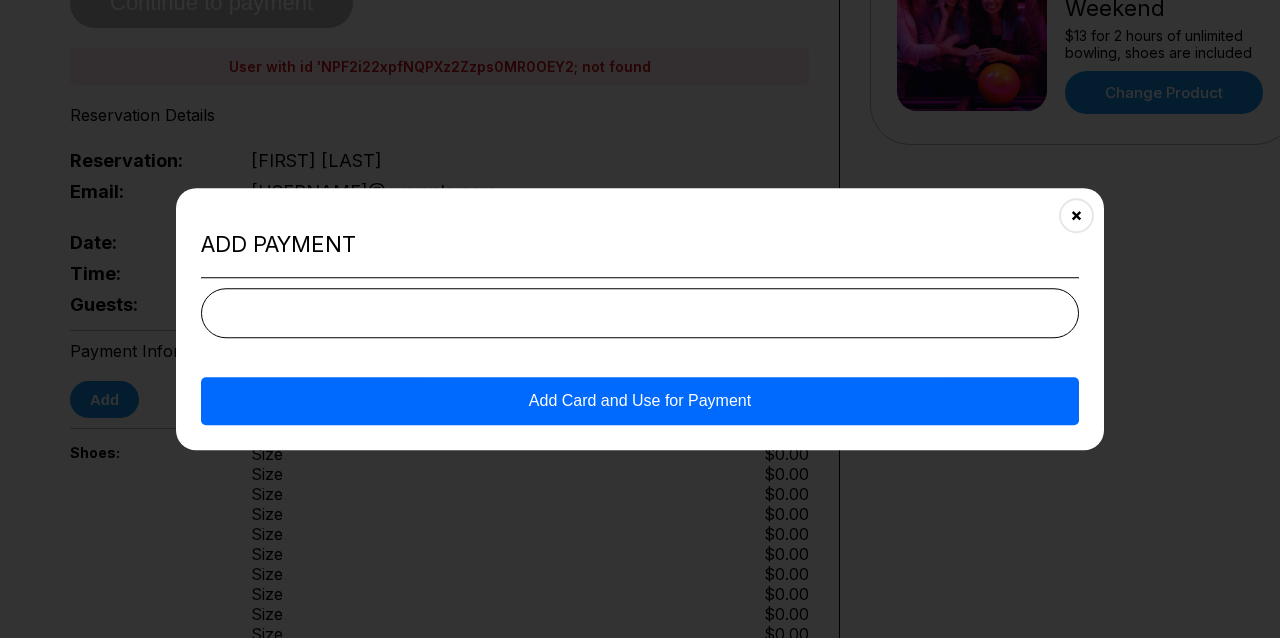 click on "Add Card and Use for Payment" at bounding box center (640, 401) 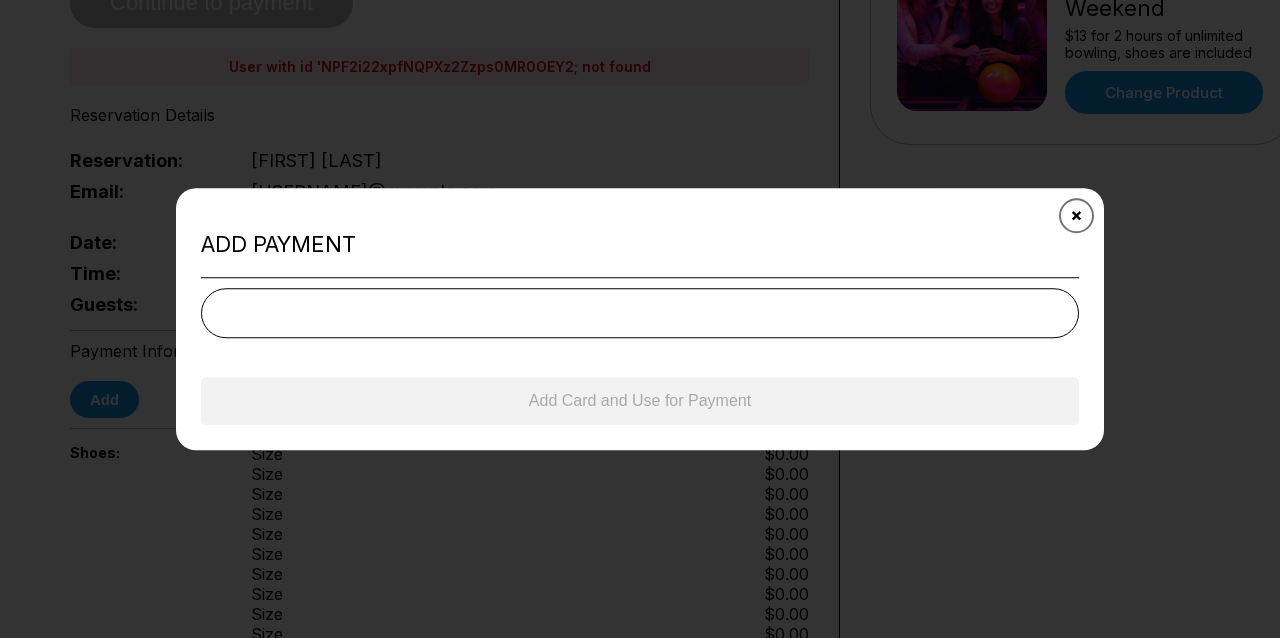 click 